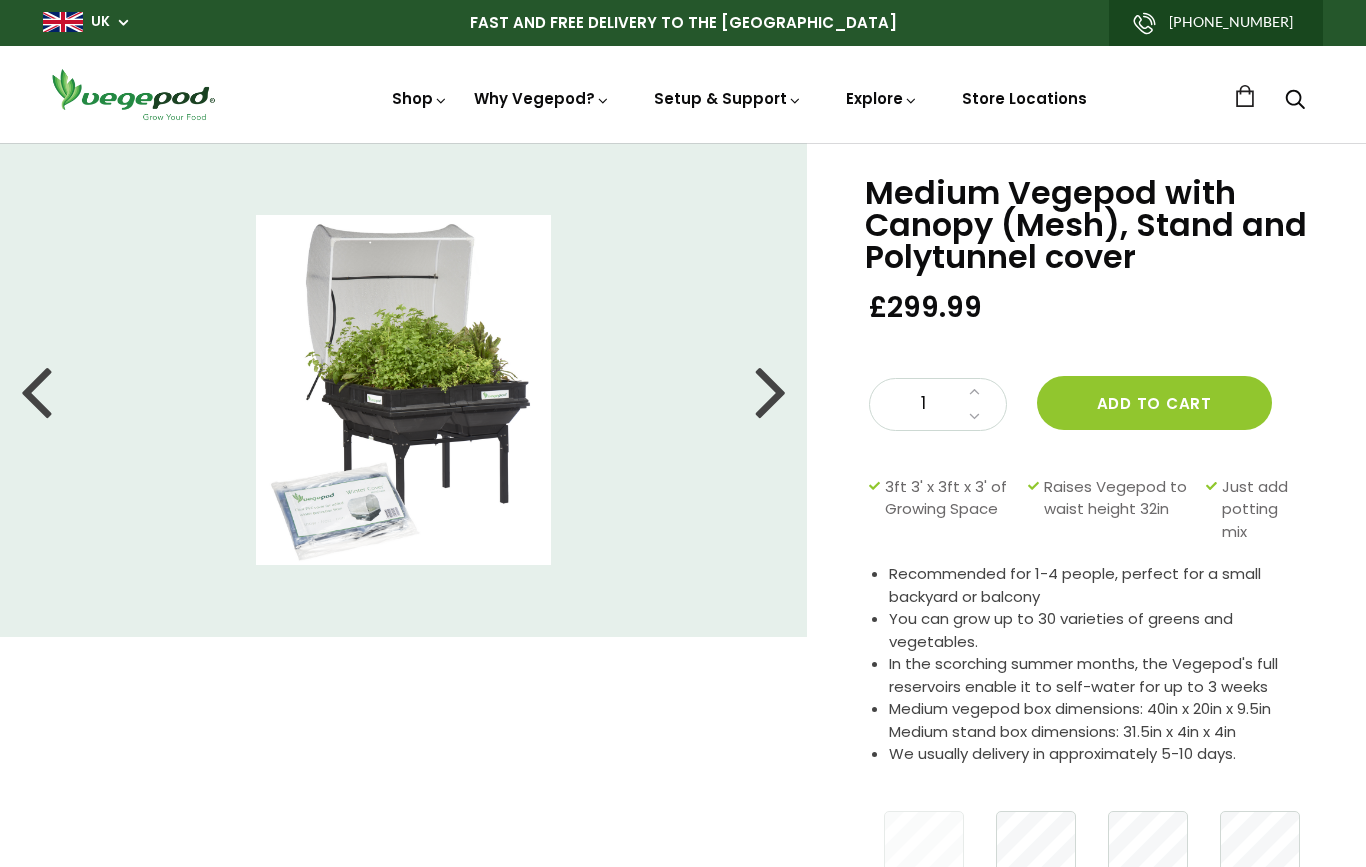 scroll, scrollTop: 0, scrollLeft: 0, axis: both 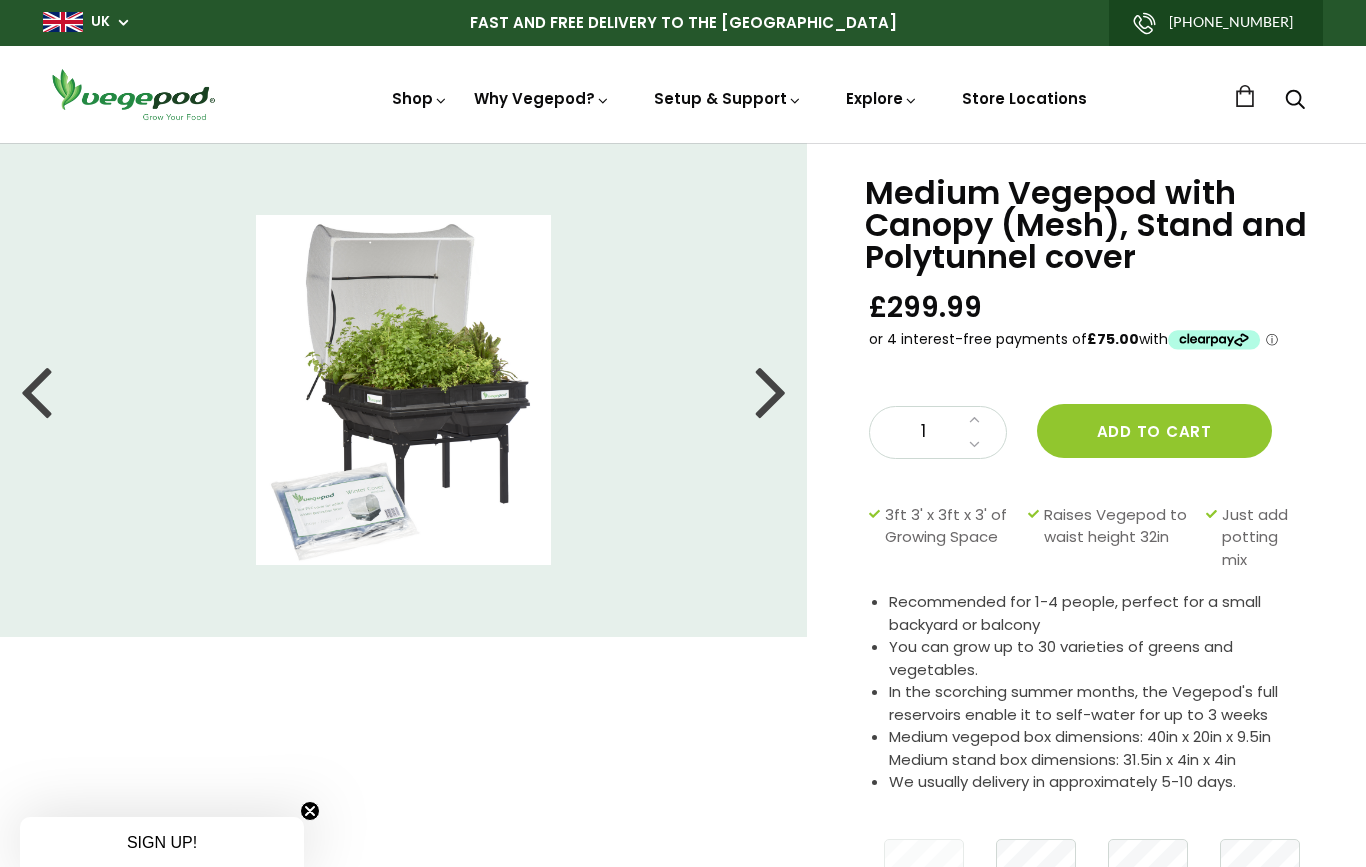 click on "Store Locations" at bounding box center (1024, 98) 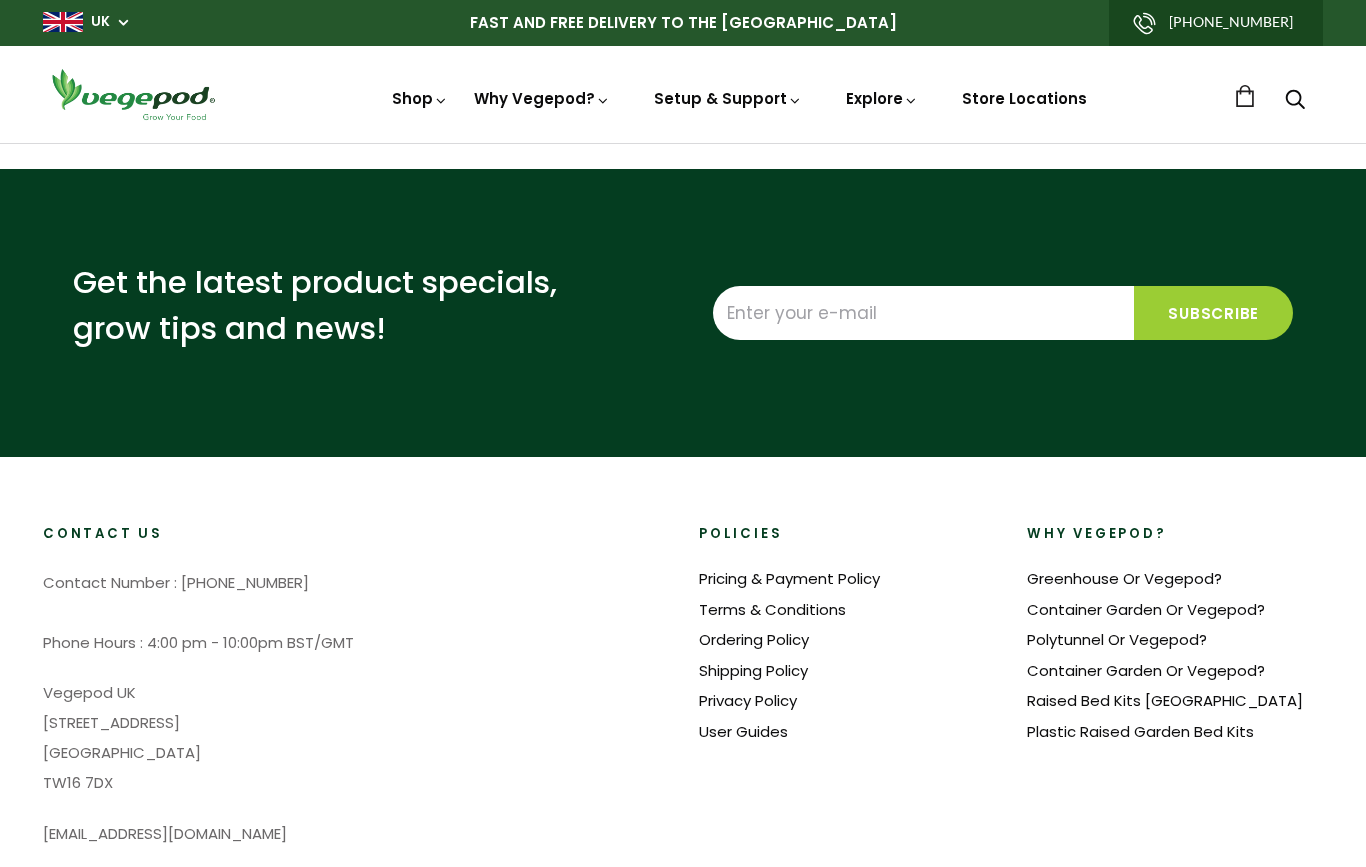 scroll, scrollTop: 0, scrollLeft: 0, axis: both 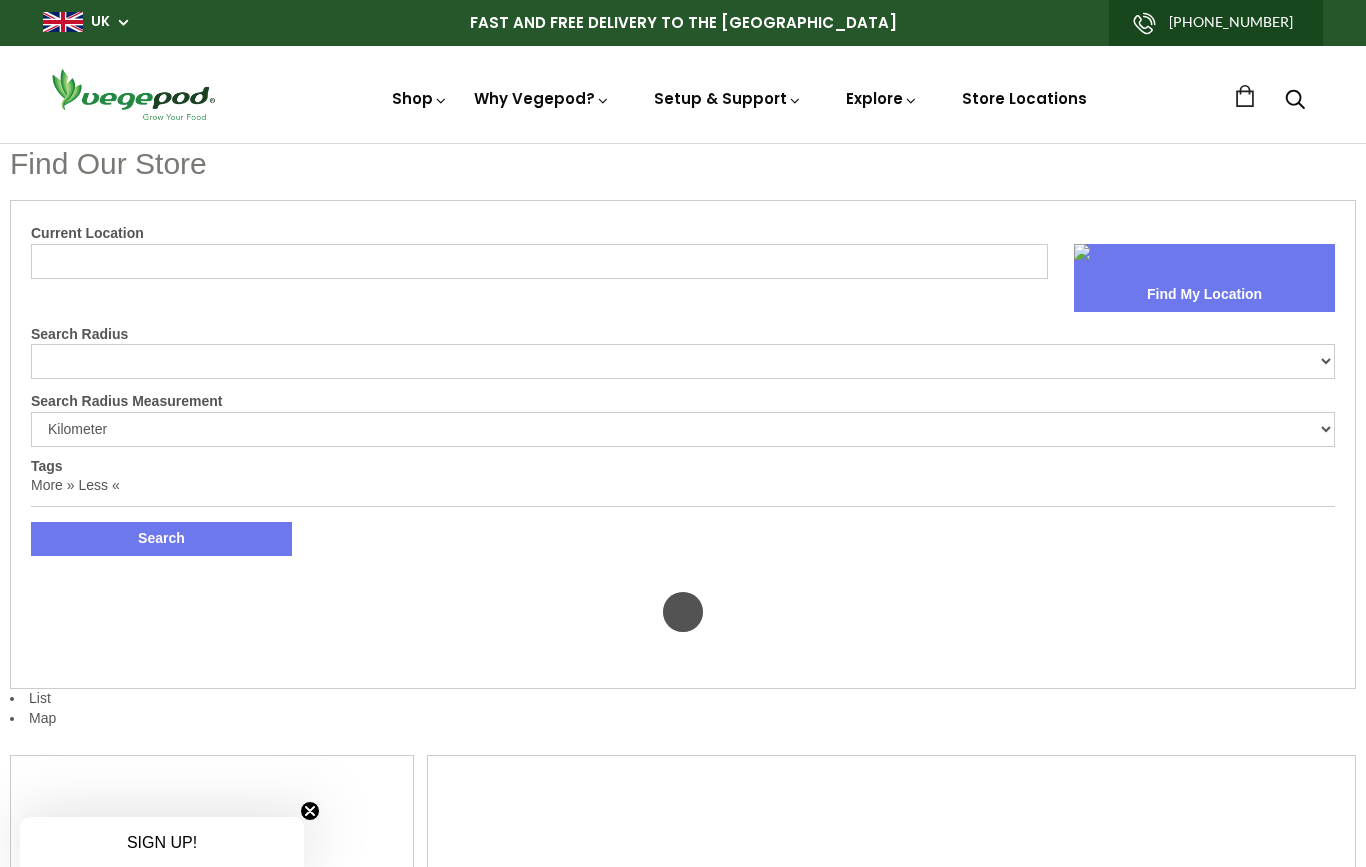 select on "m" 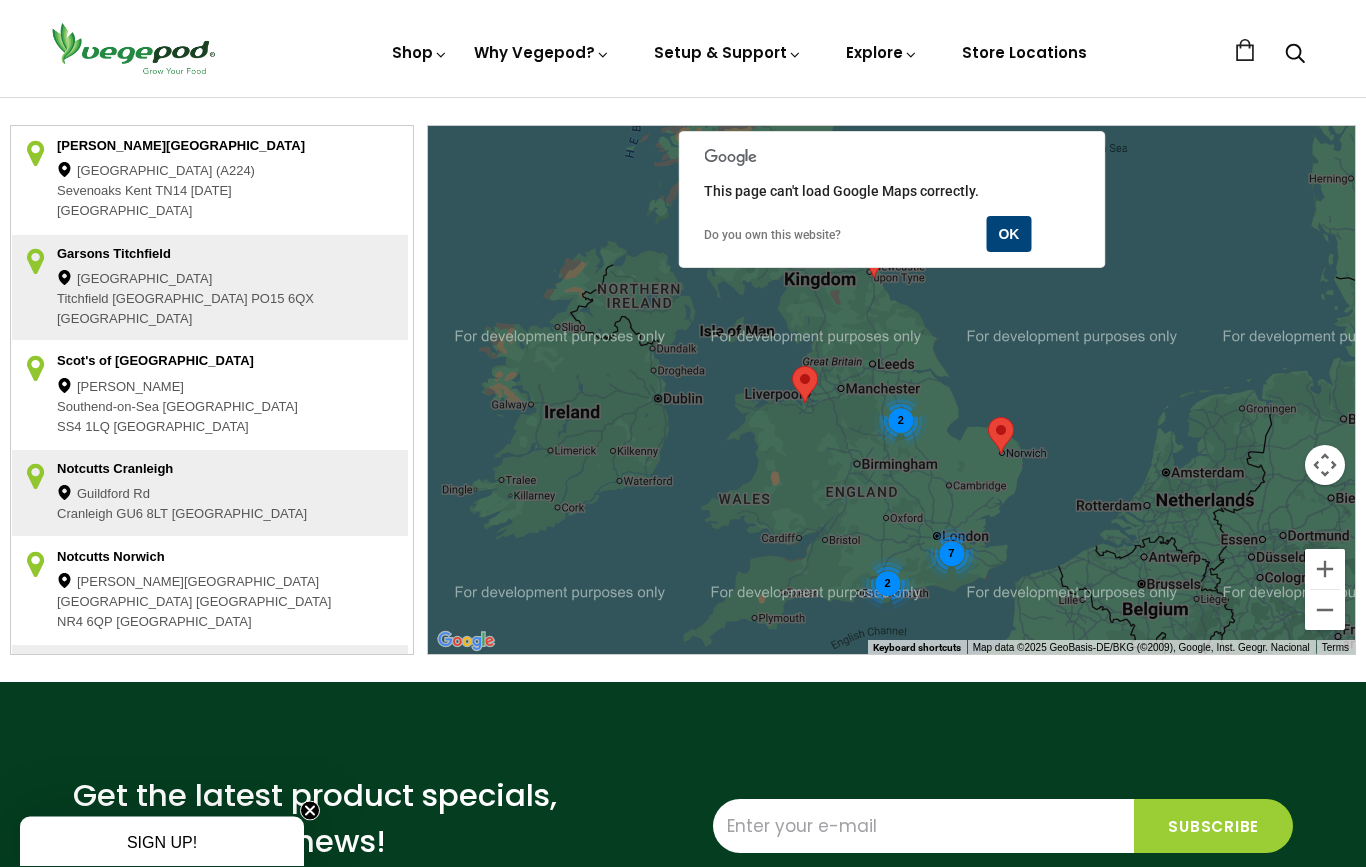 scroll, scrollTop: 537, scrollLeft: 0, axis: vertical 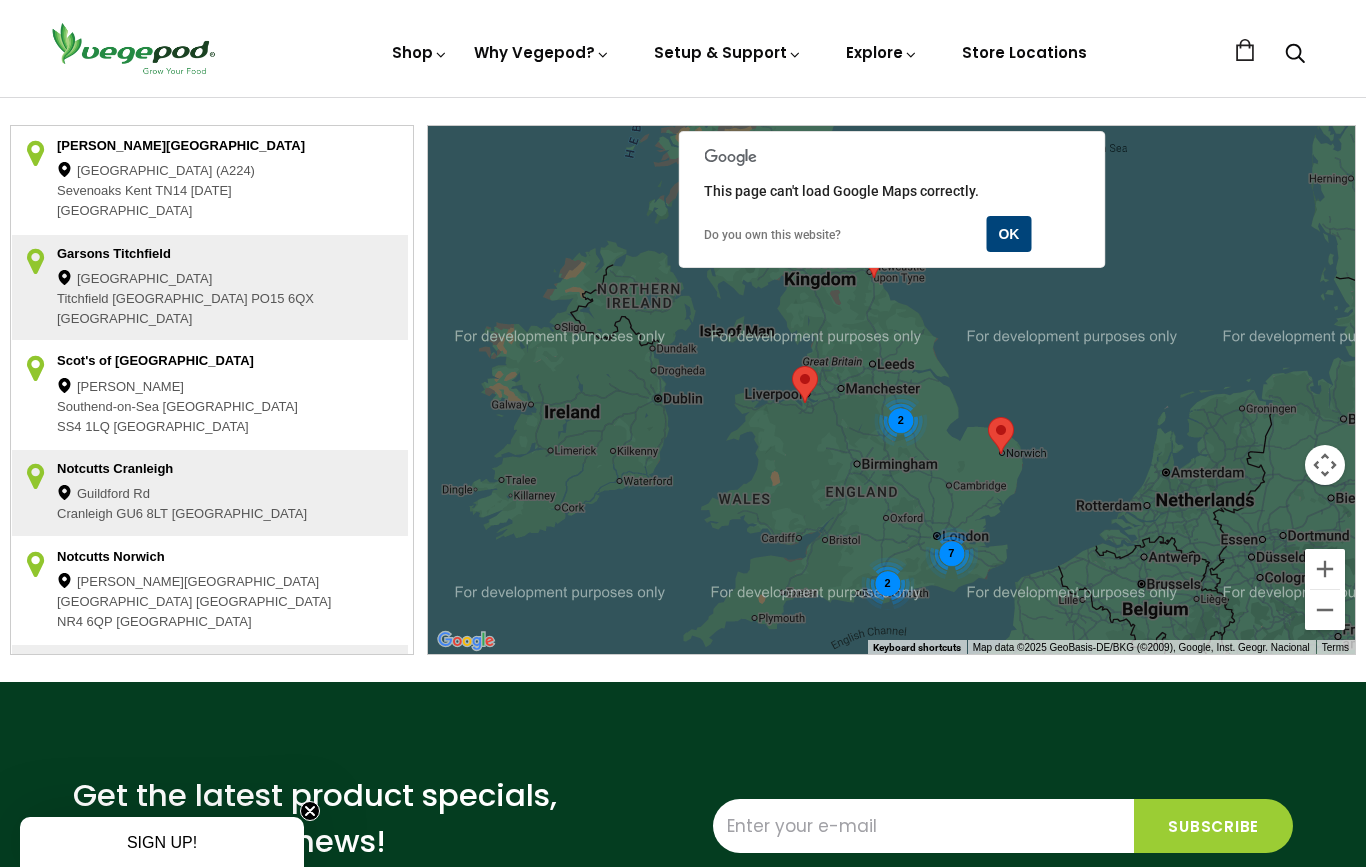 click on "OK" at bounding box center [1008, 234] 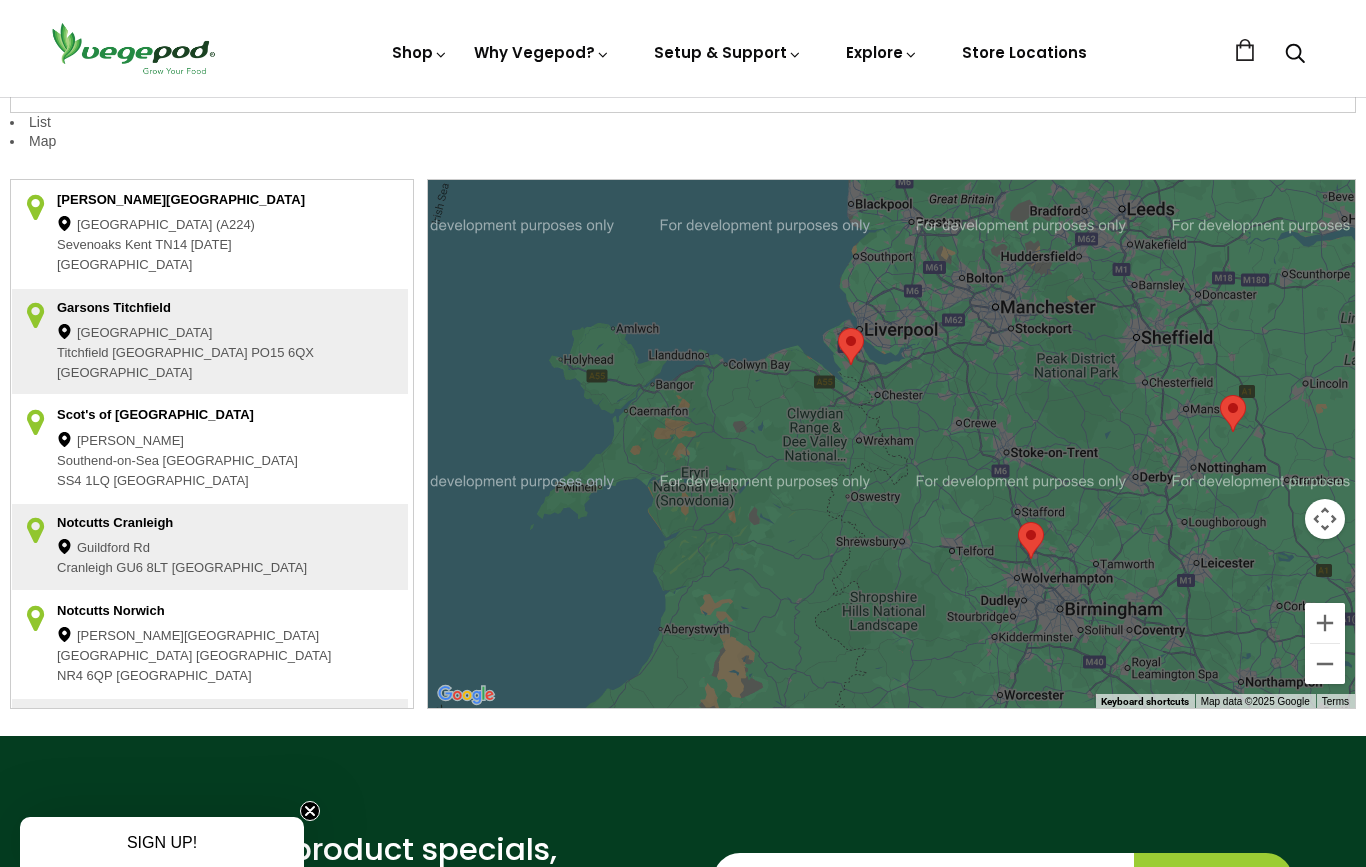 scroll, scrollTop: 480, scrollLeft: 0, axis: vertical 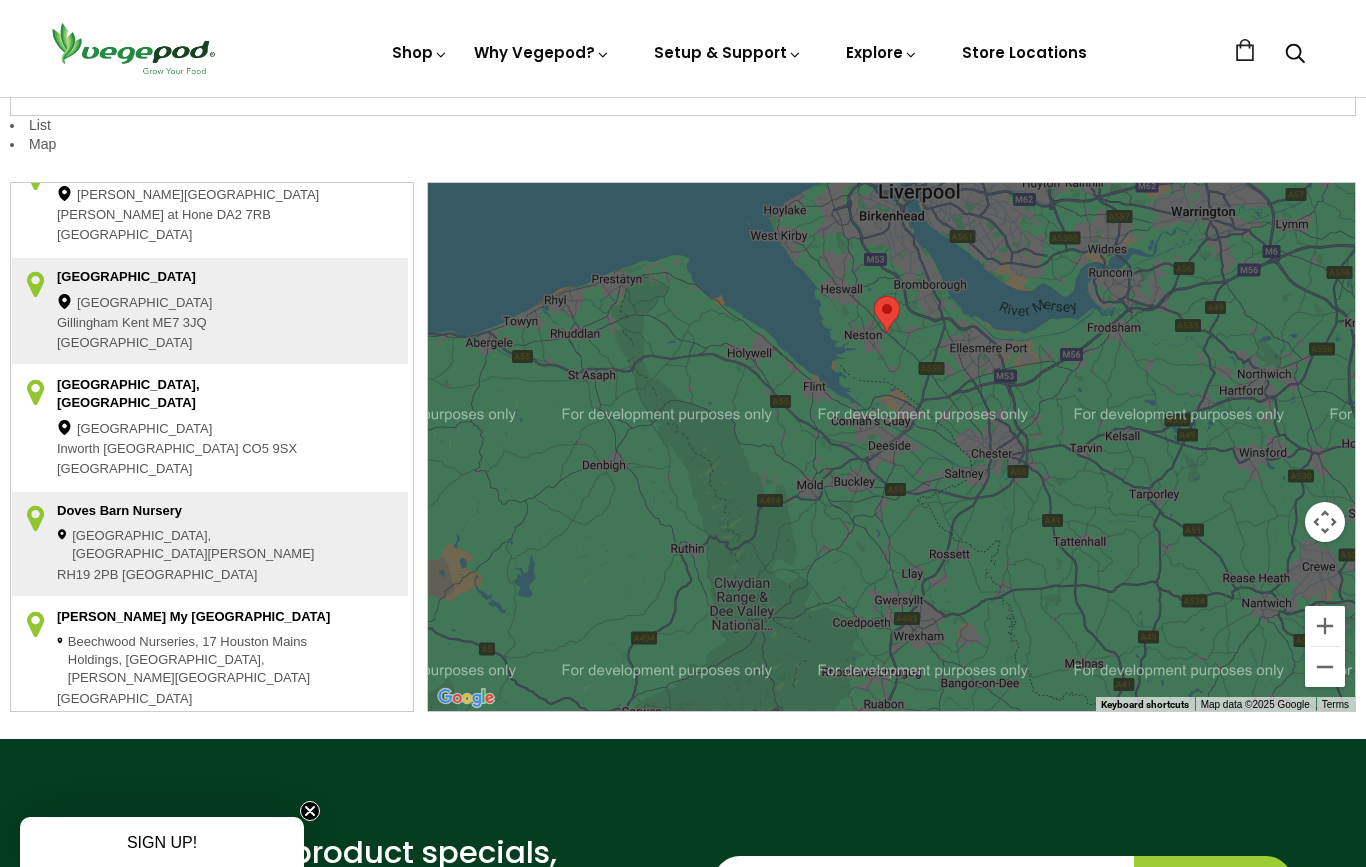 click on "Chester High Rd" at bounding box center (195, -646) 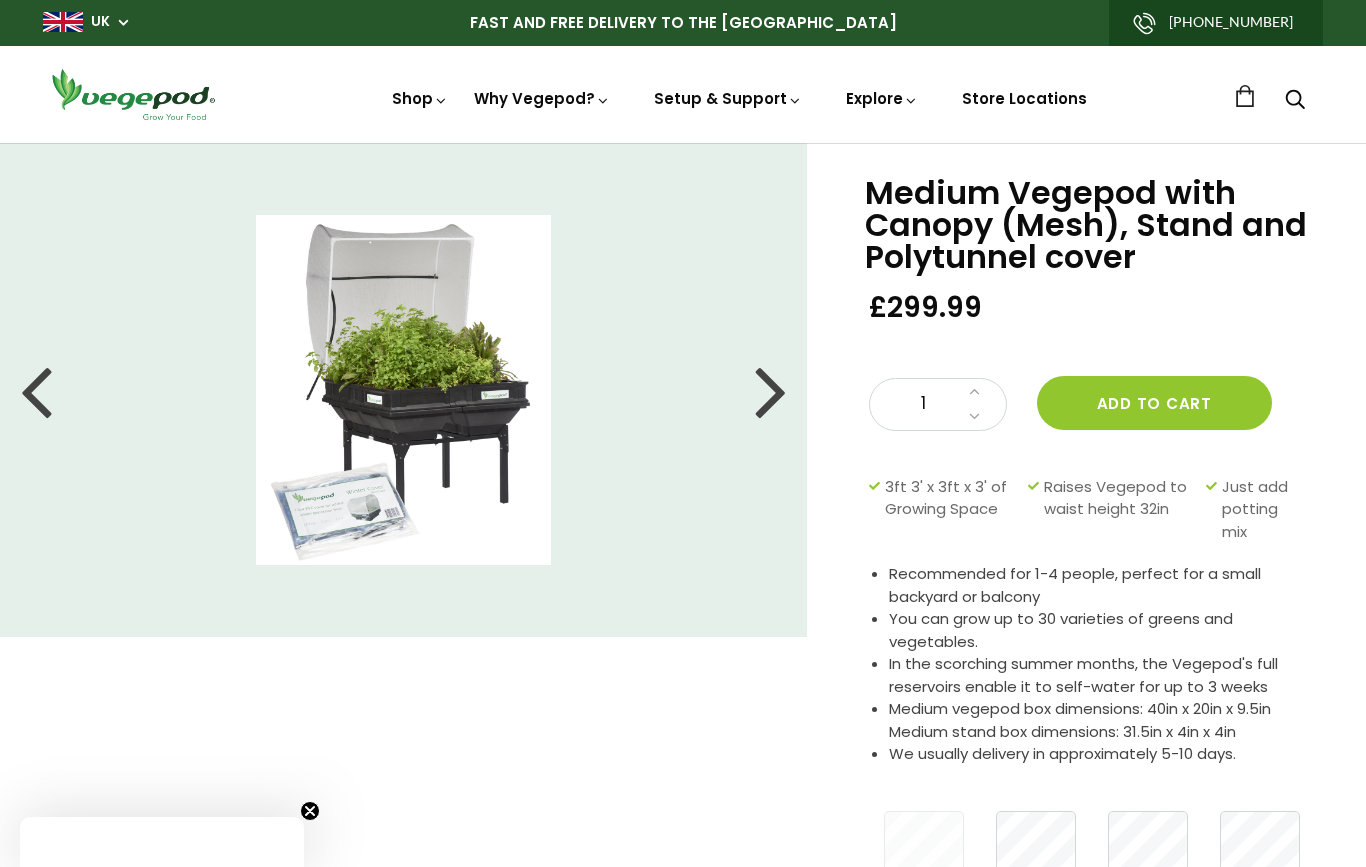 scroll, scrollTop: 0, scrollLeft: 0, axis: both 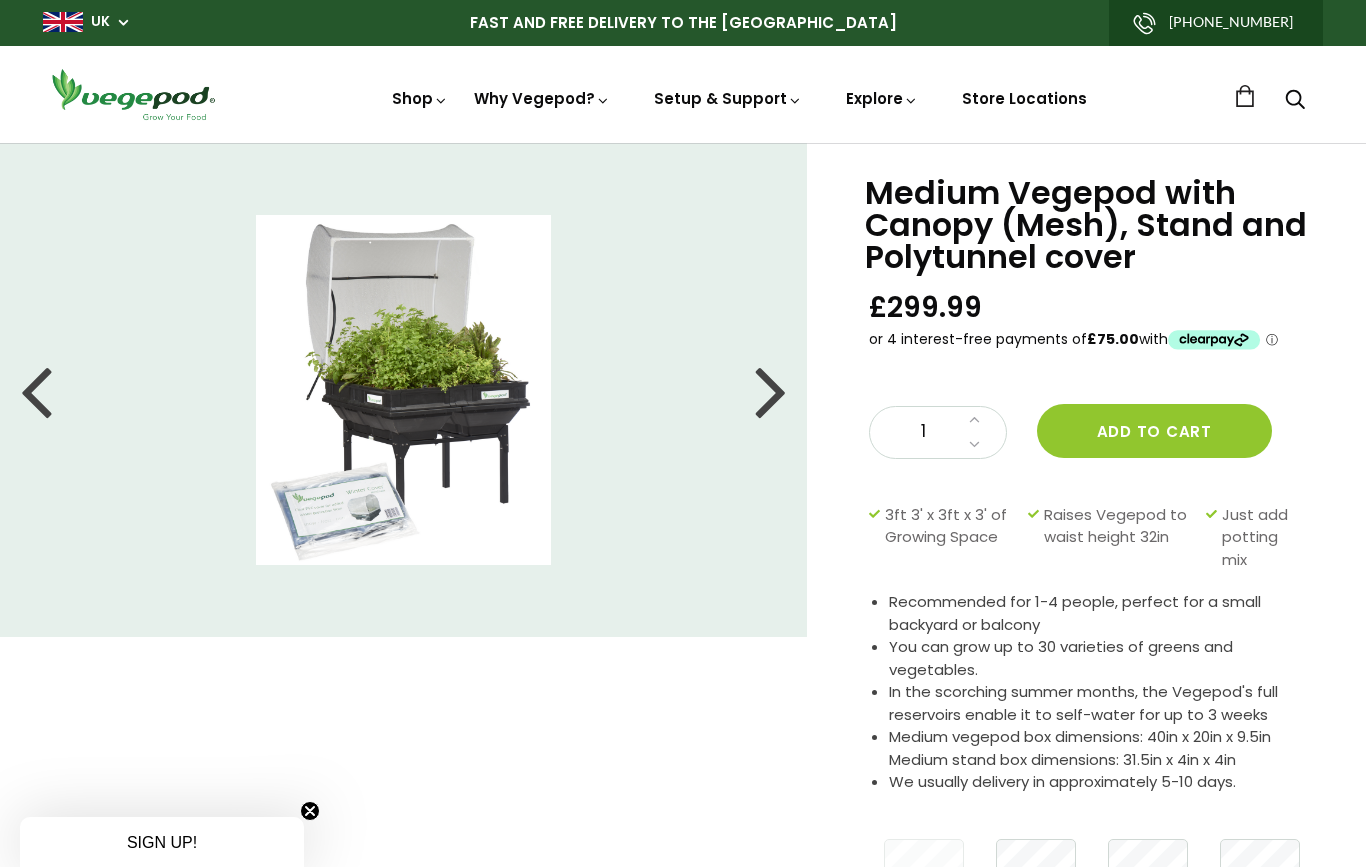 click at bounding box center (771, 390) 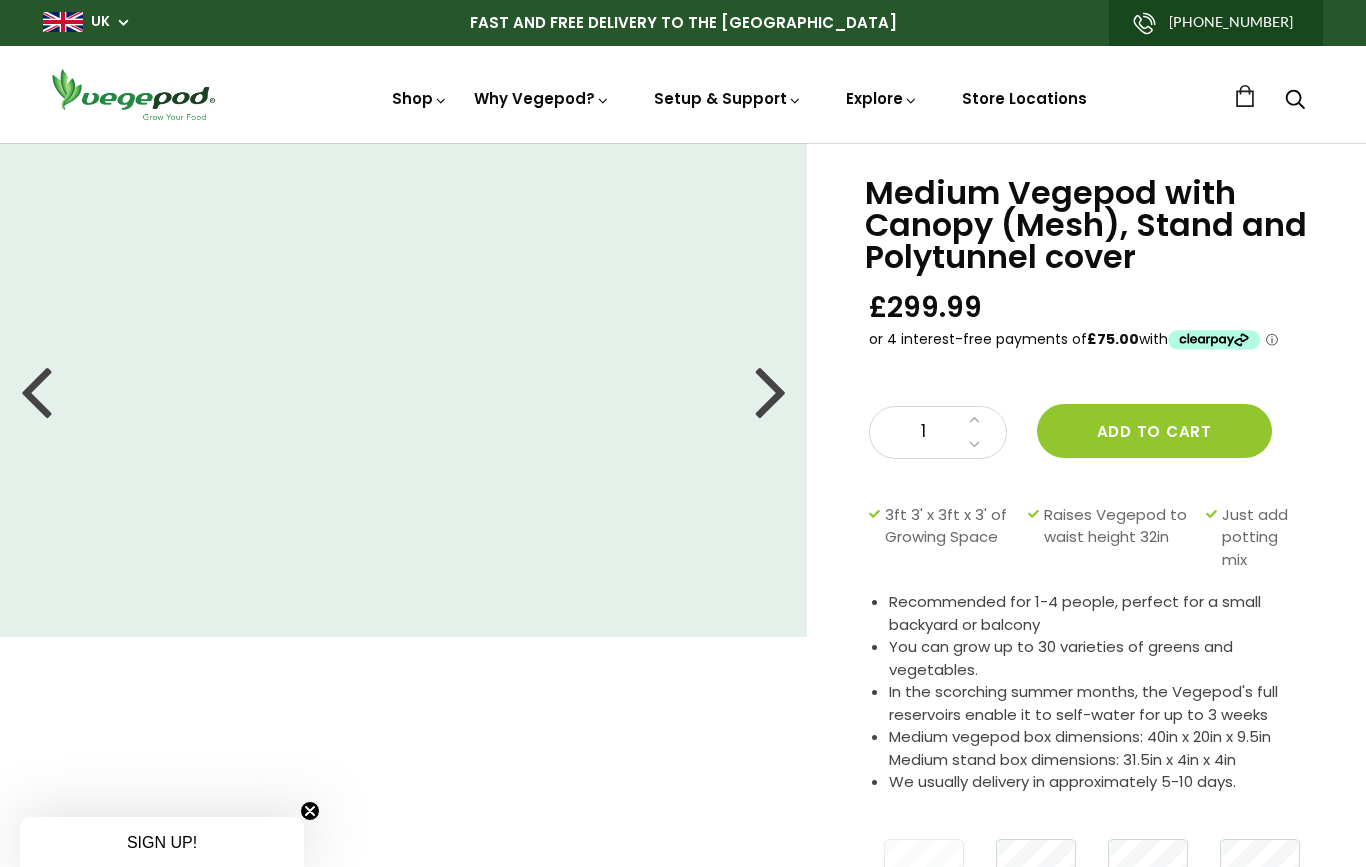 click at bounding box center [771, 390] 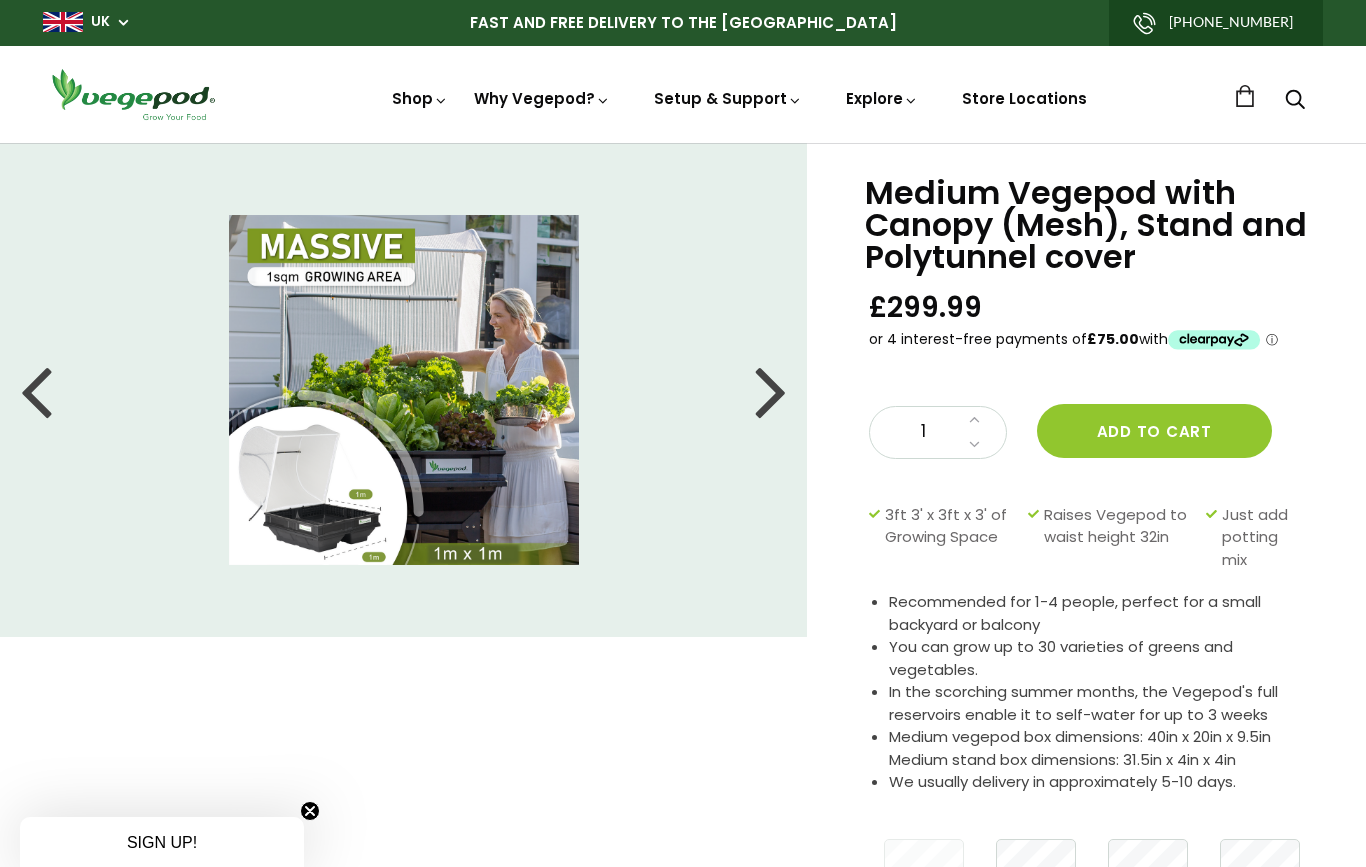 click at bounding box center (771, 390) 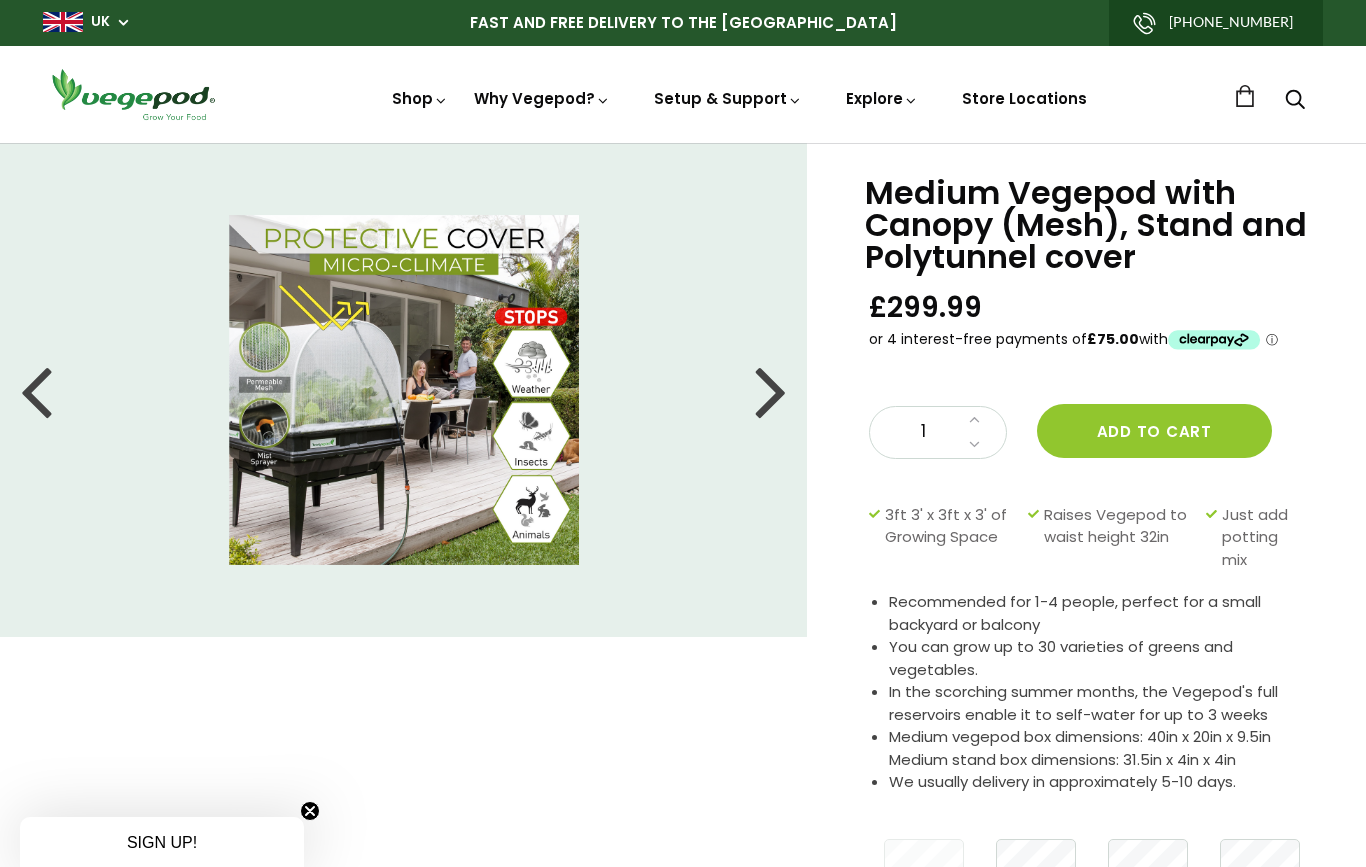 click at bounding box center (403, 390) 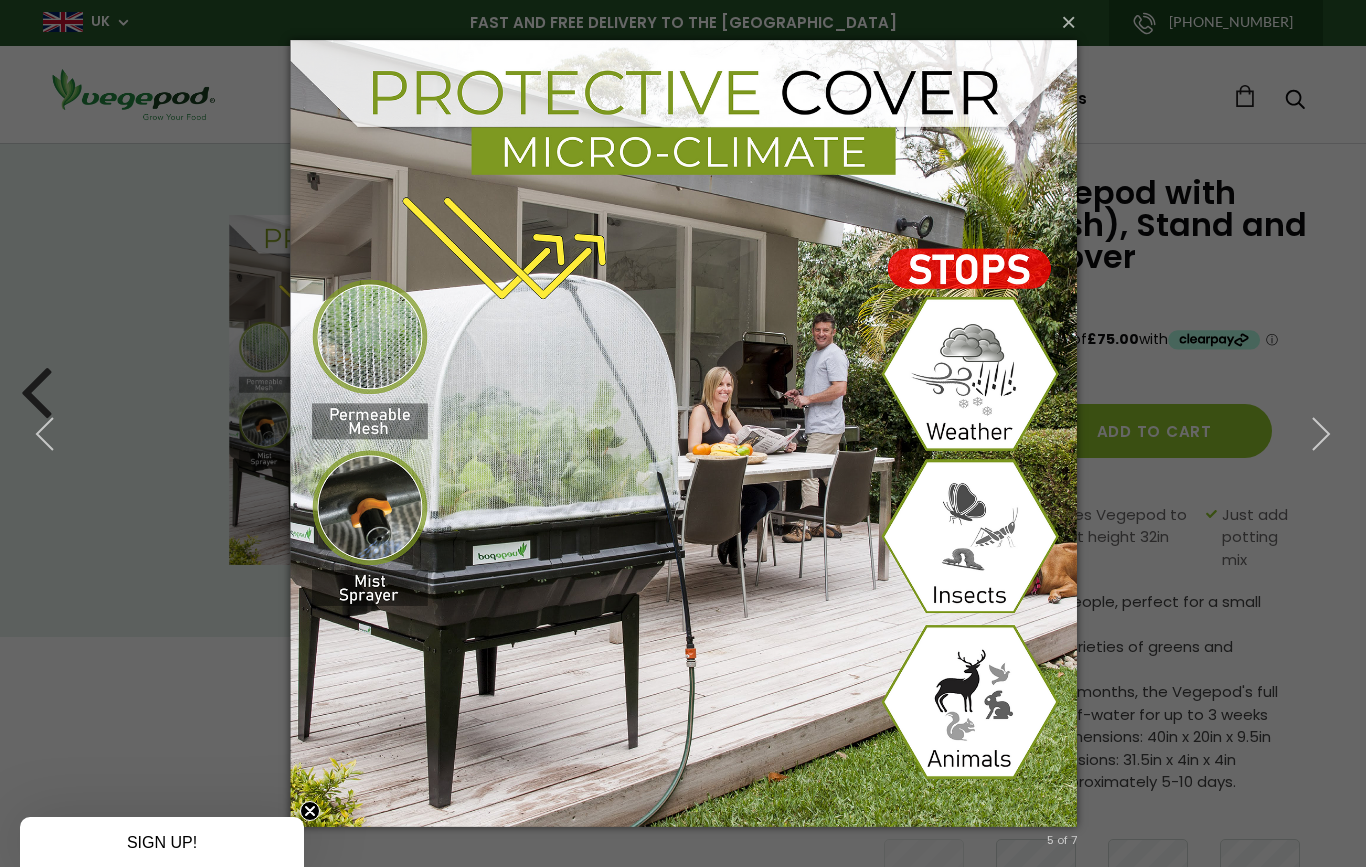 click 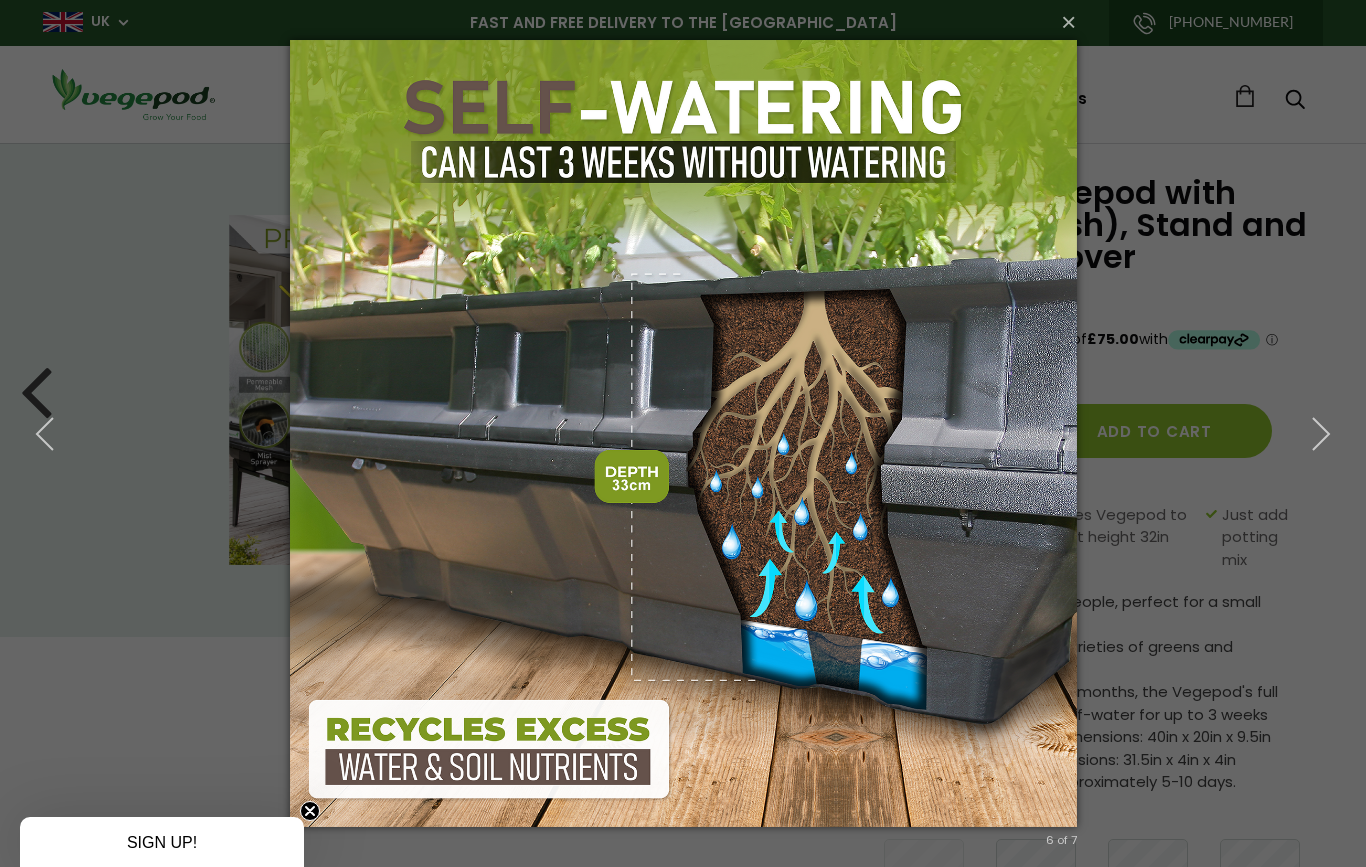 click 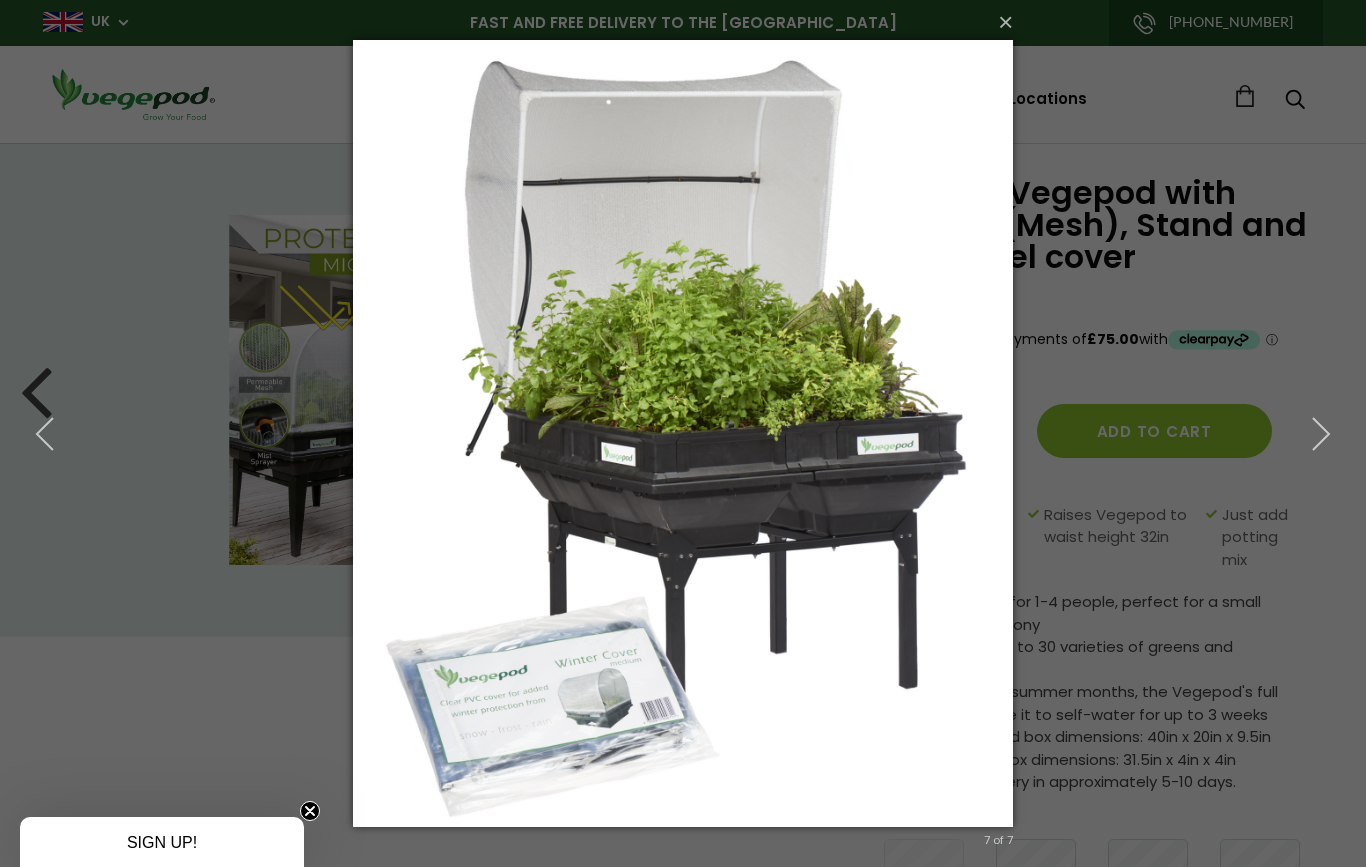 click at bounding box center (1321, 434) 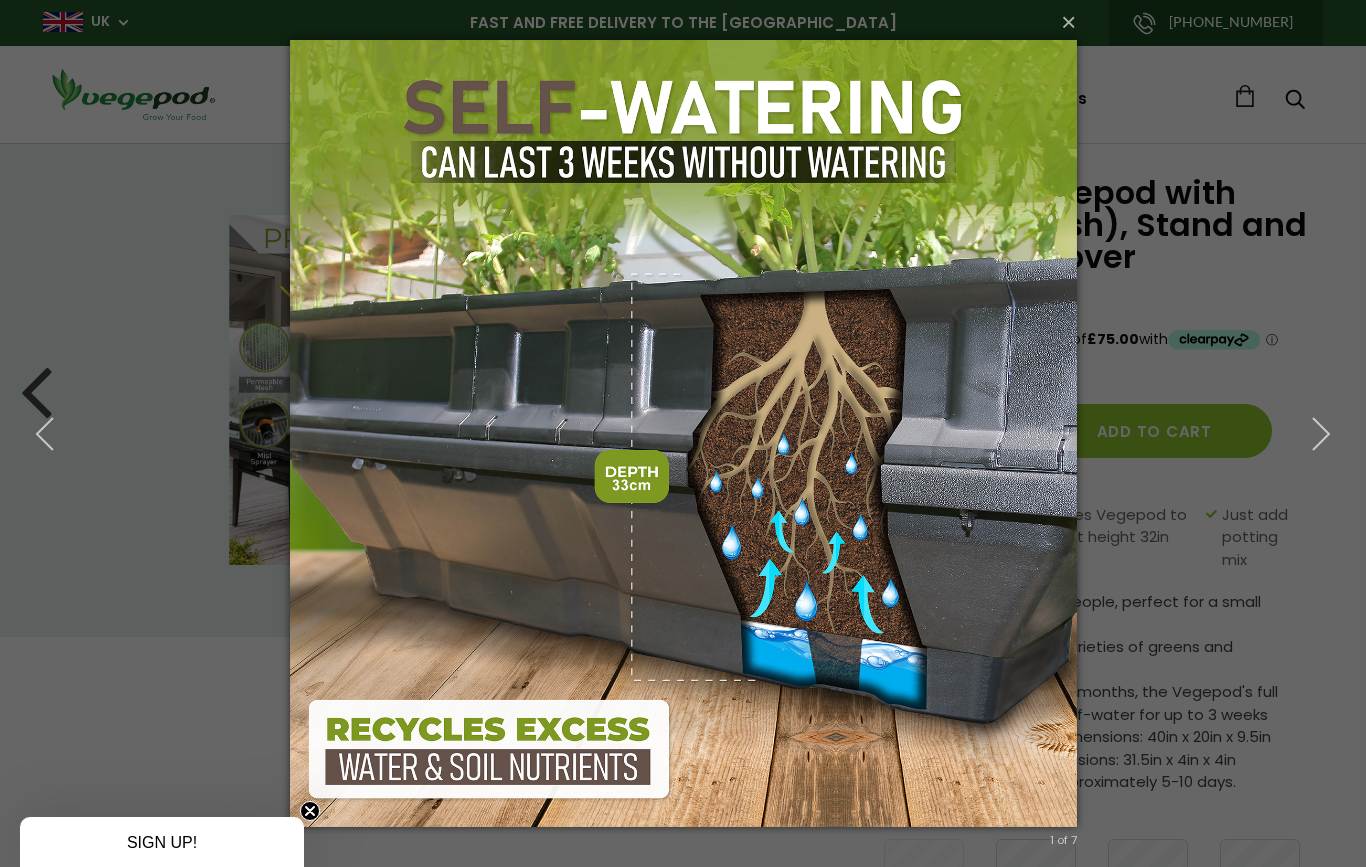 click at bounding box center [1321, 434] 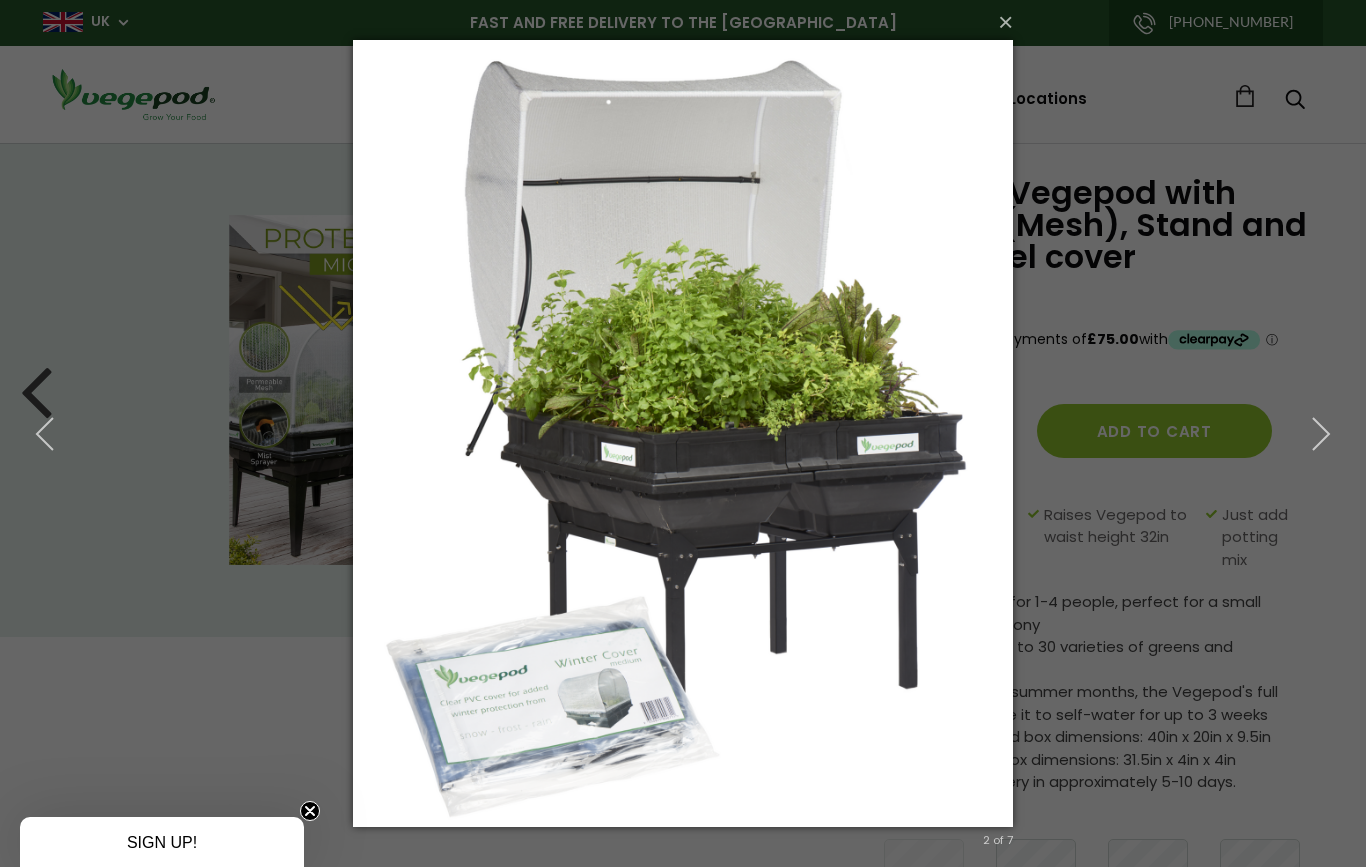 click at bounding box center [1321, 434] 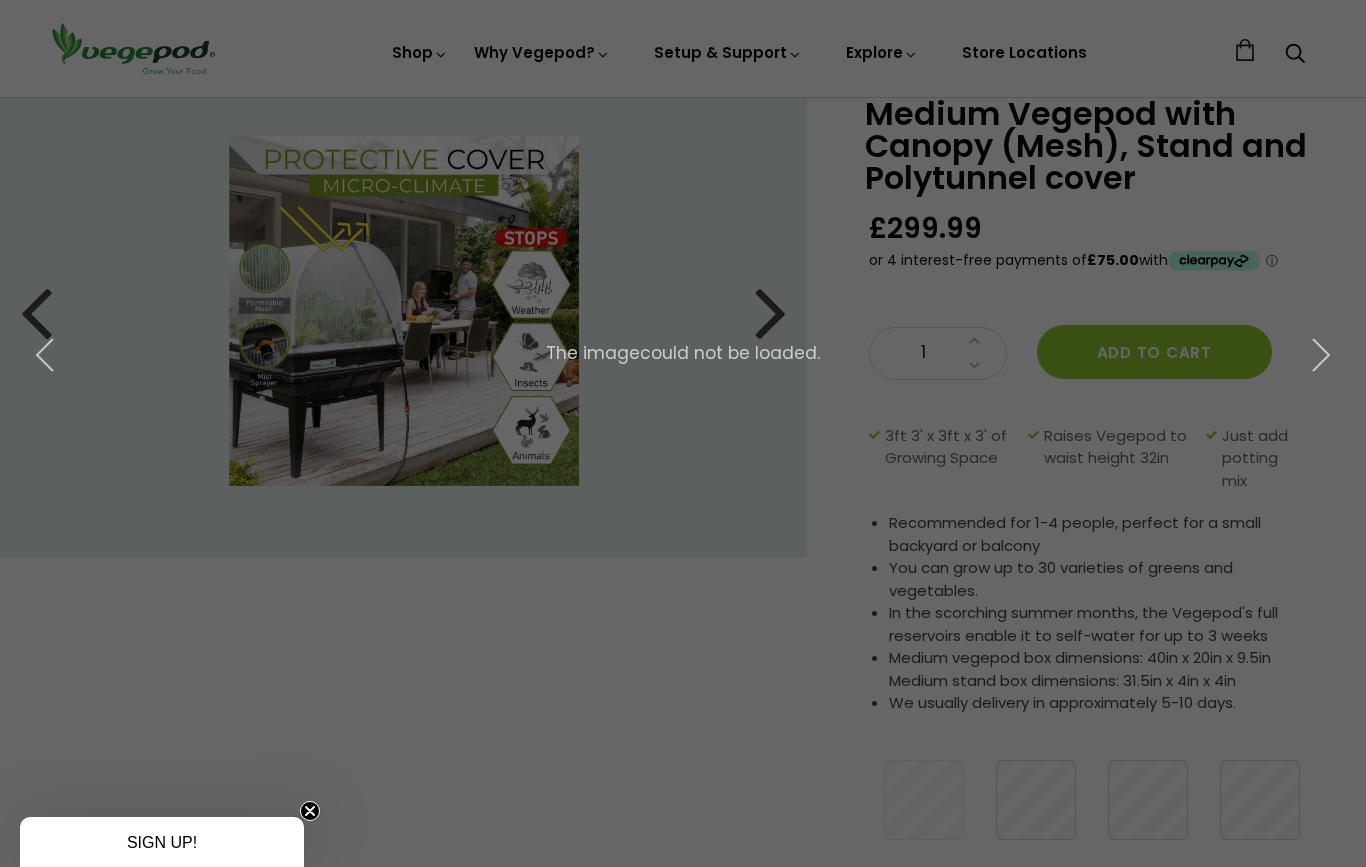 scroll, scrollTop: 0, scrollLeft: 0, axis: both 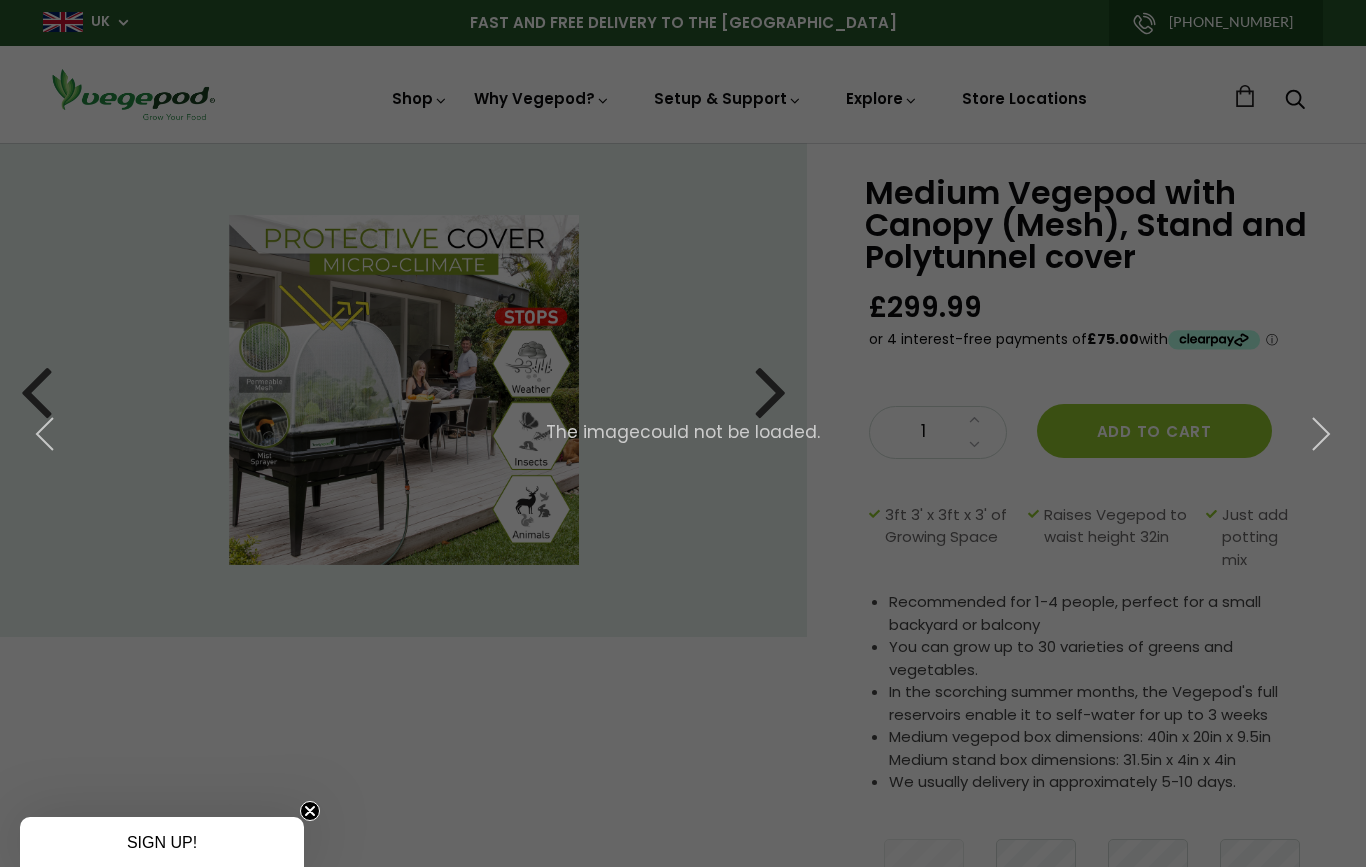click 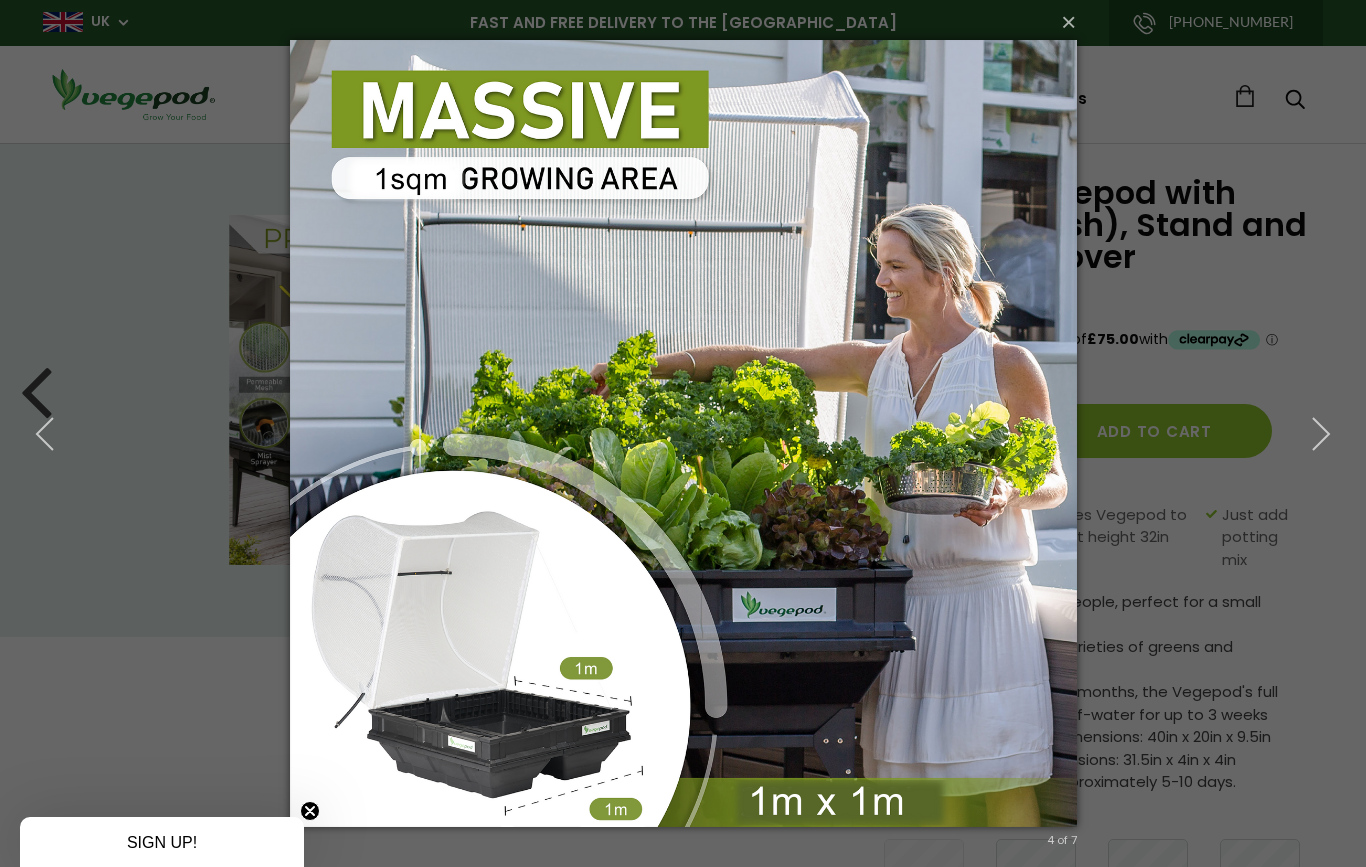 click 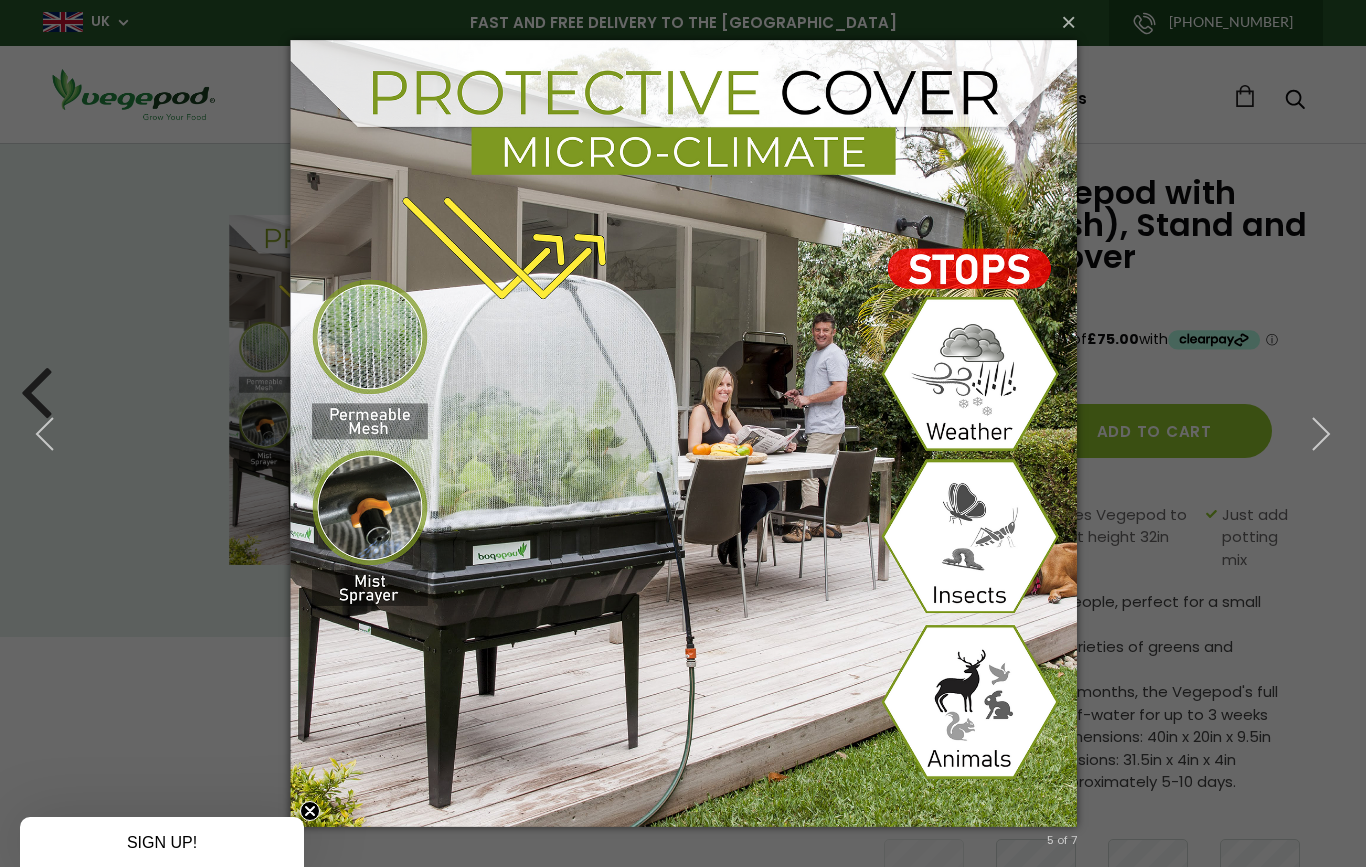 click 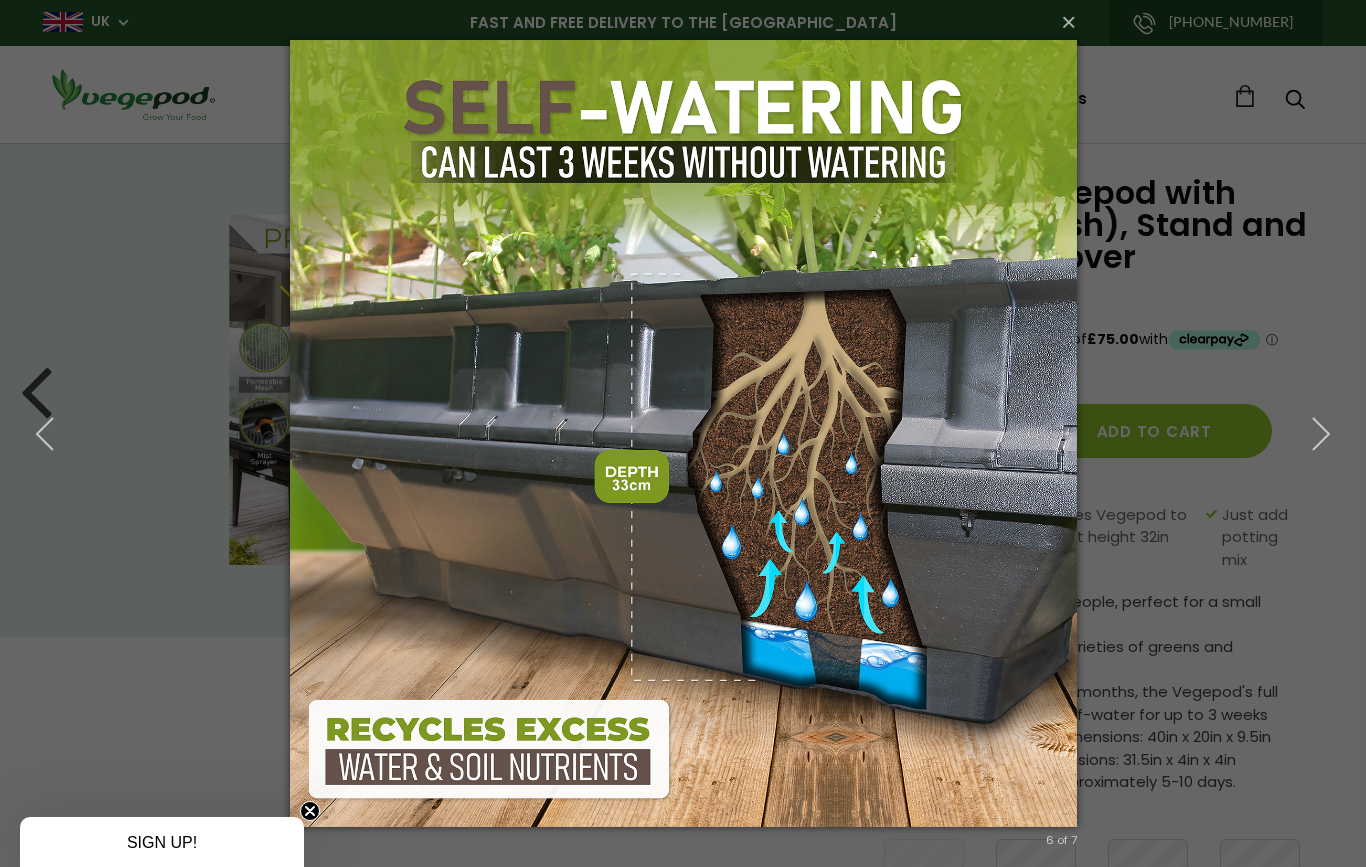 click 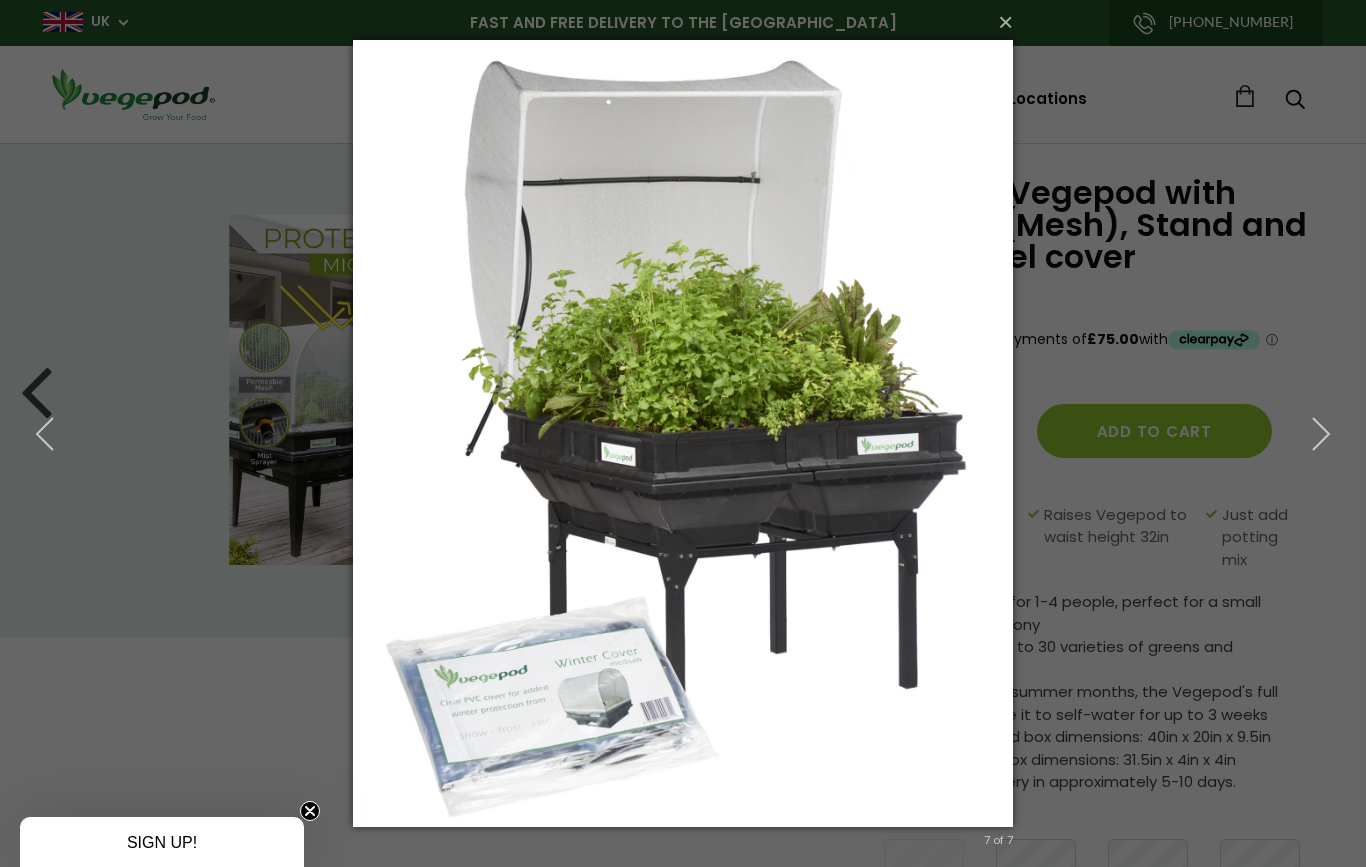 click 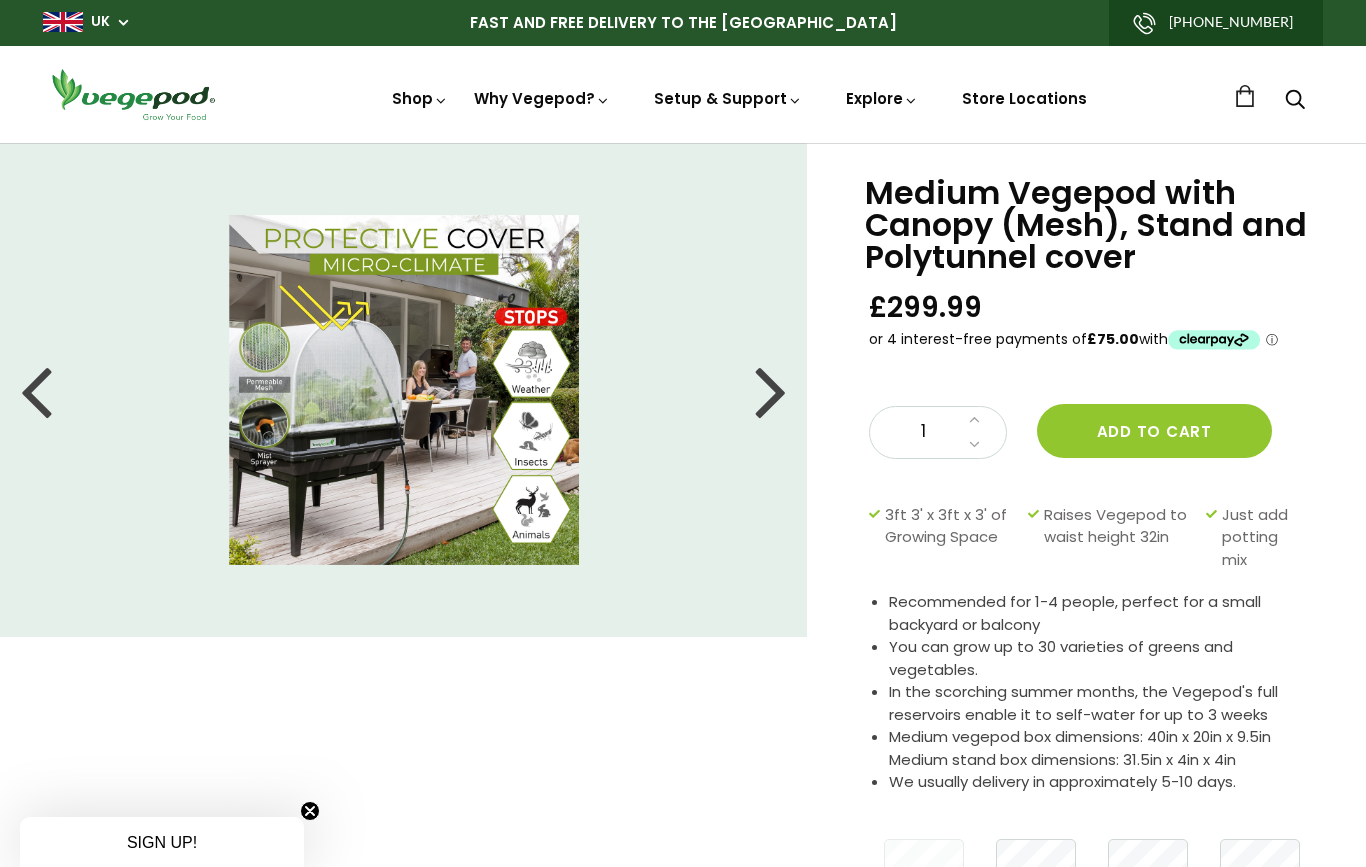 click on "Why a Vegepod is a Contained Garden" at bounding box center (702, 286) 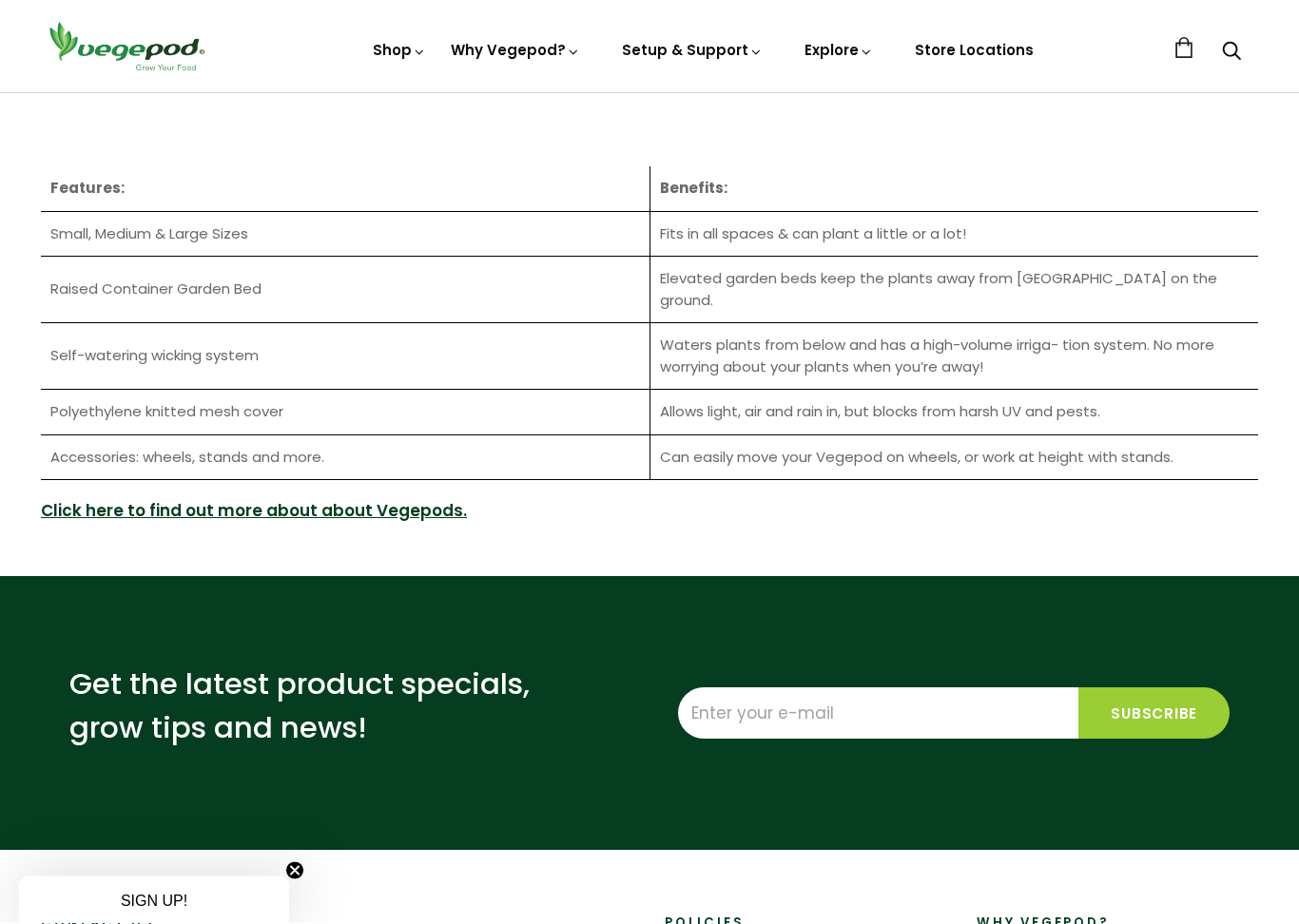 scroll, scrollTop: 2615, scrollLeft: 0, axis: vertical 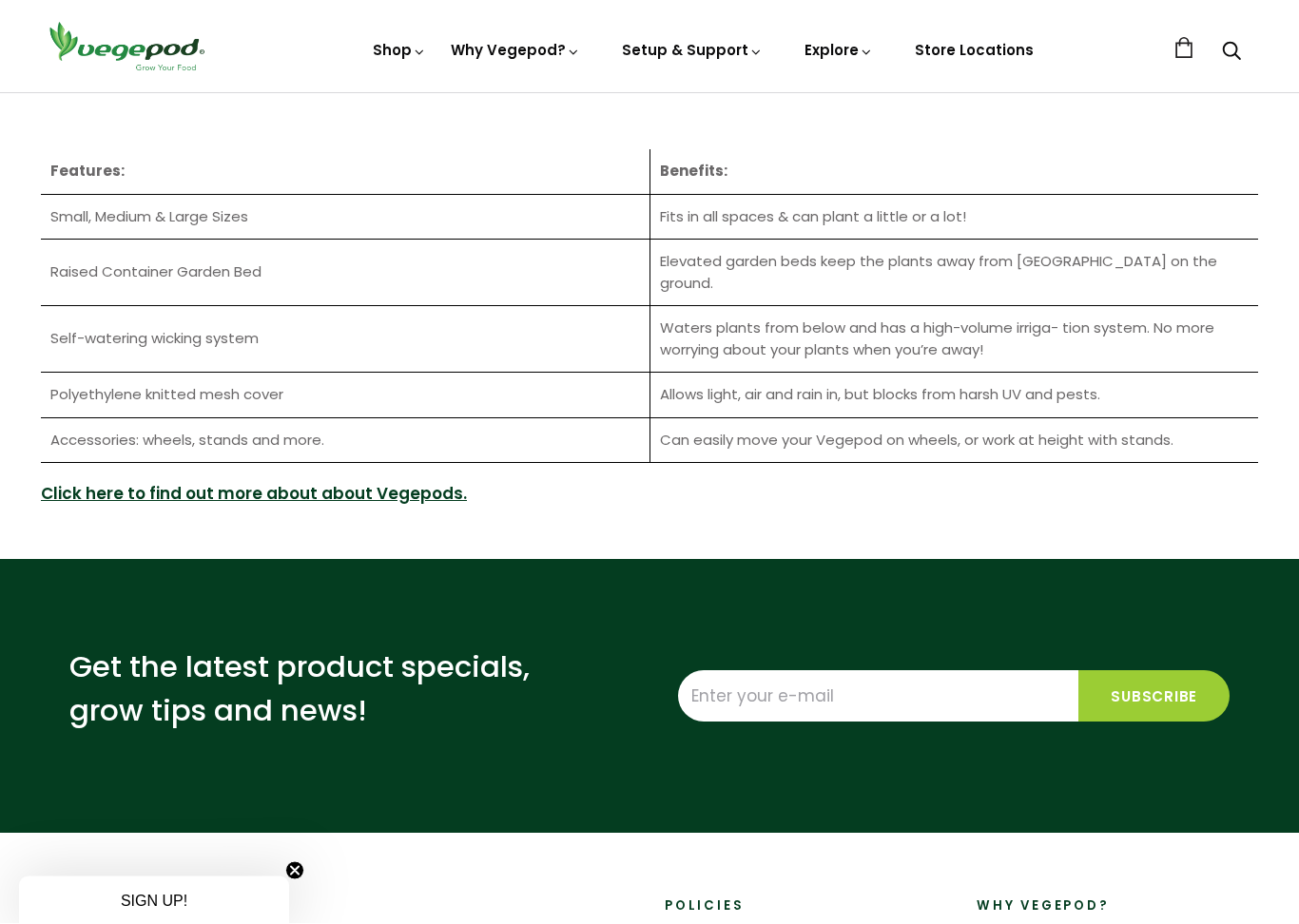 click on "Click here to find out more about about Vegepods." at bounding box center (254, 495) 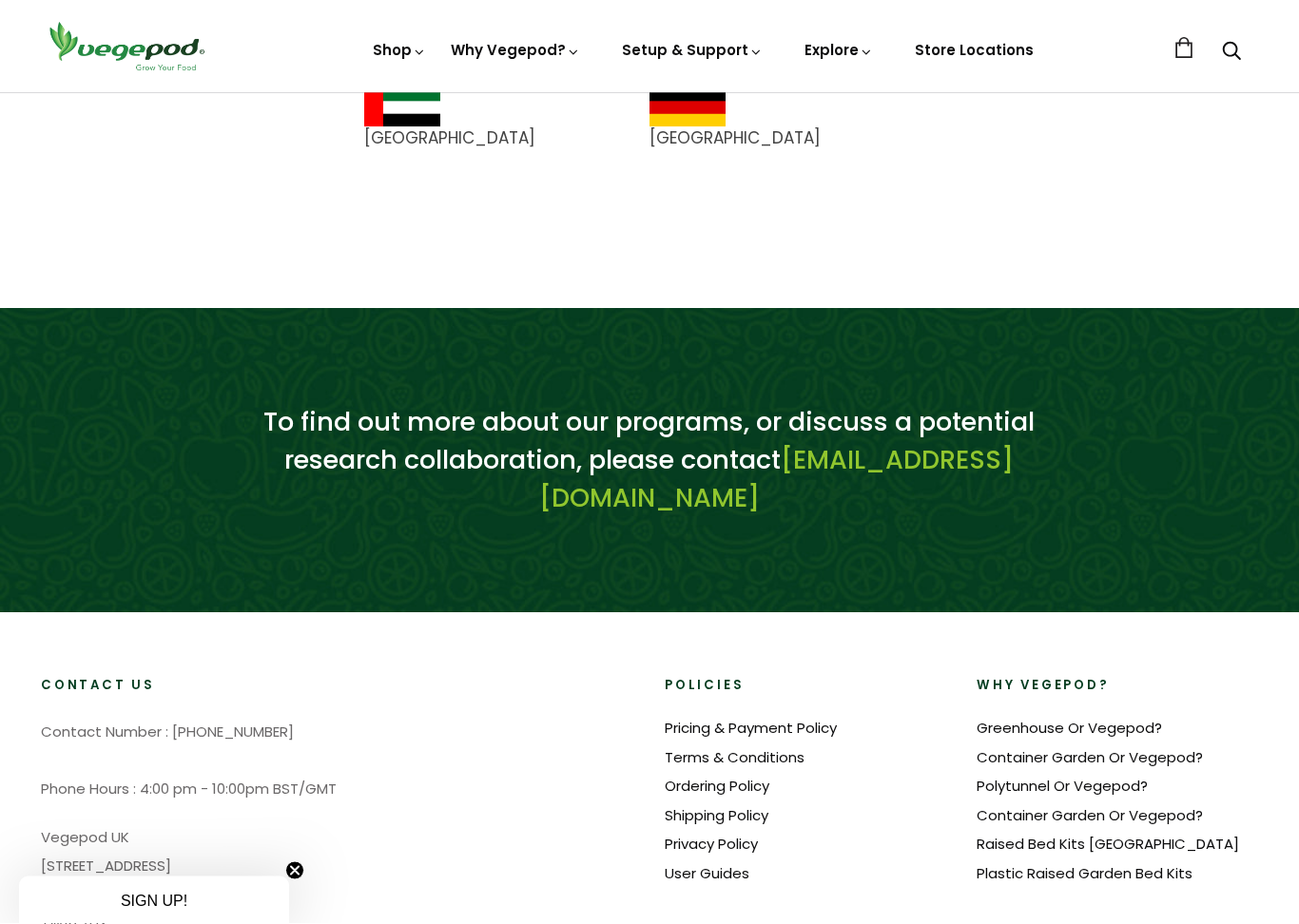 scroll, scrollTop: 1738, scrollLeft: 0, axis: vertical 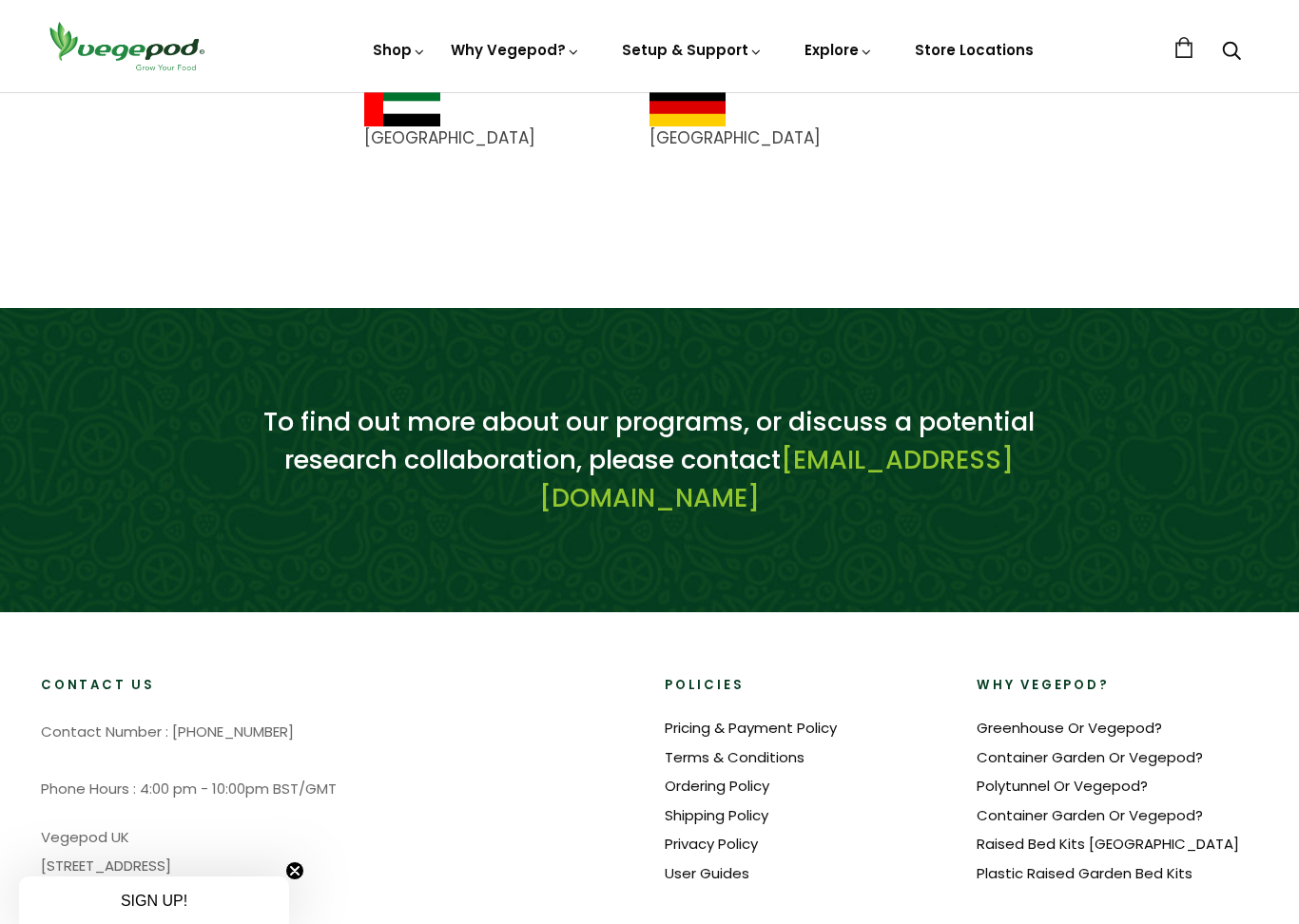 click on "Raised Bed Kits [GEOGRAPHIC_DATA]" at bounding box center (1108, 843) 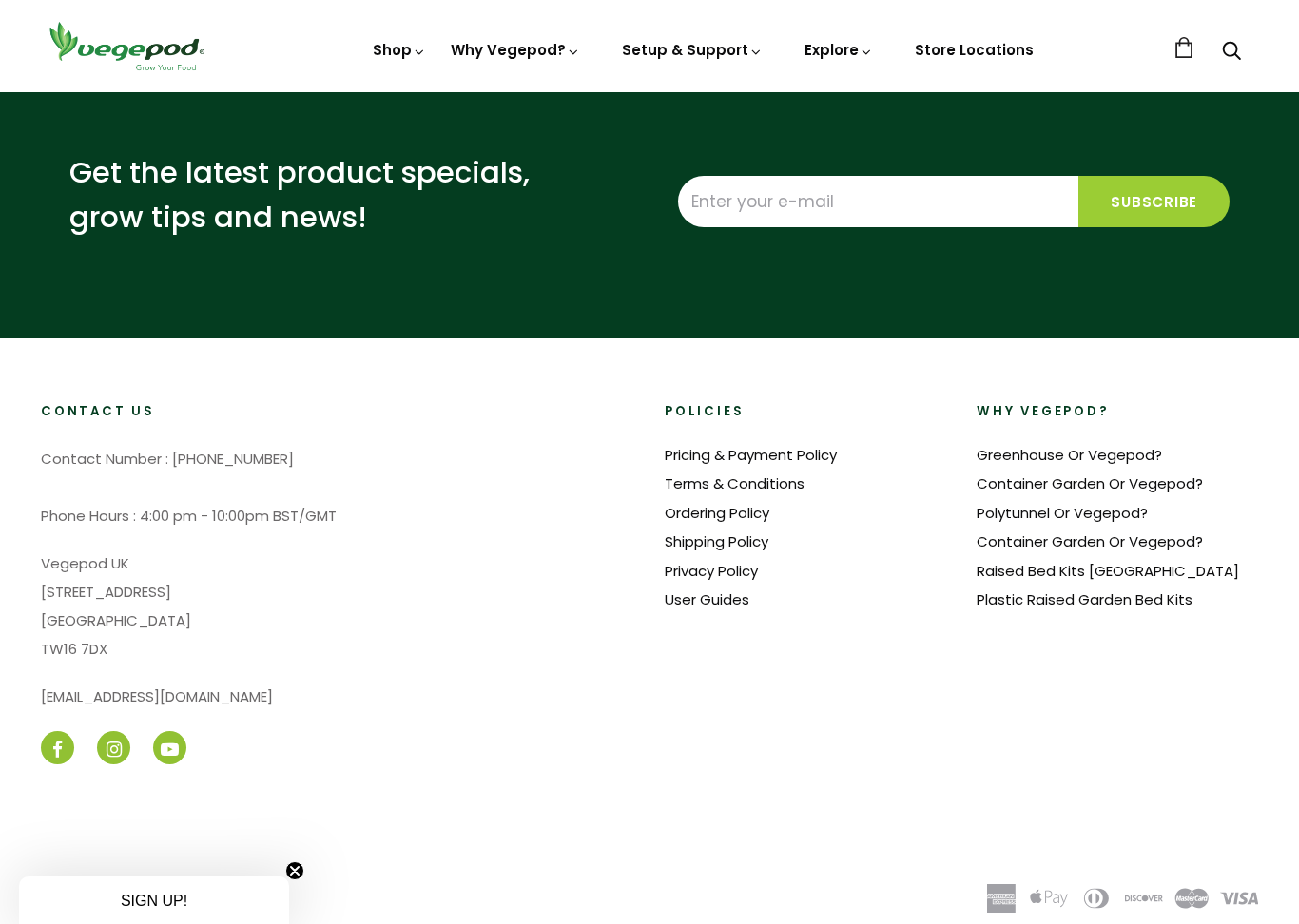 scroll, scrollTop: 1656, scrollLeft: 0, axis: vertical 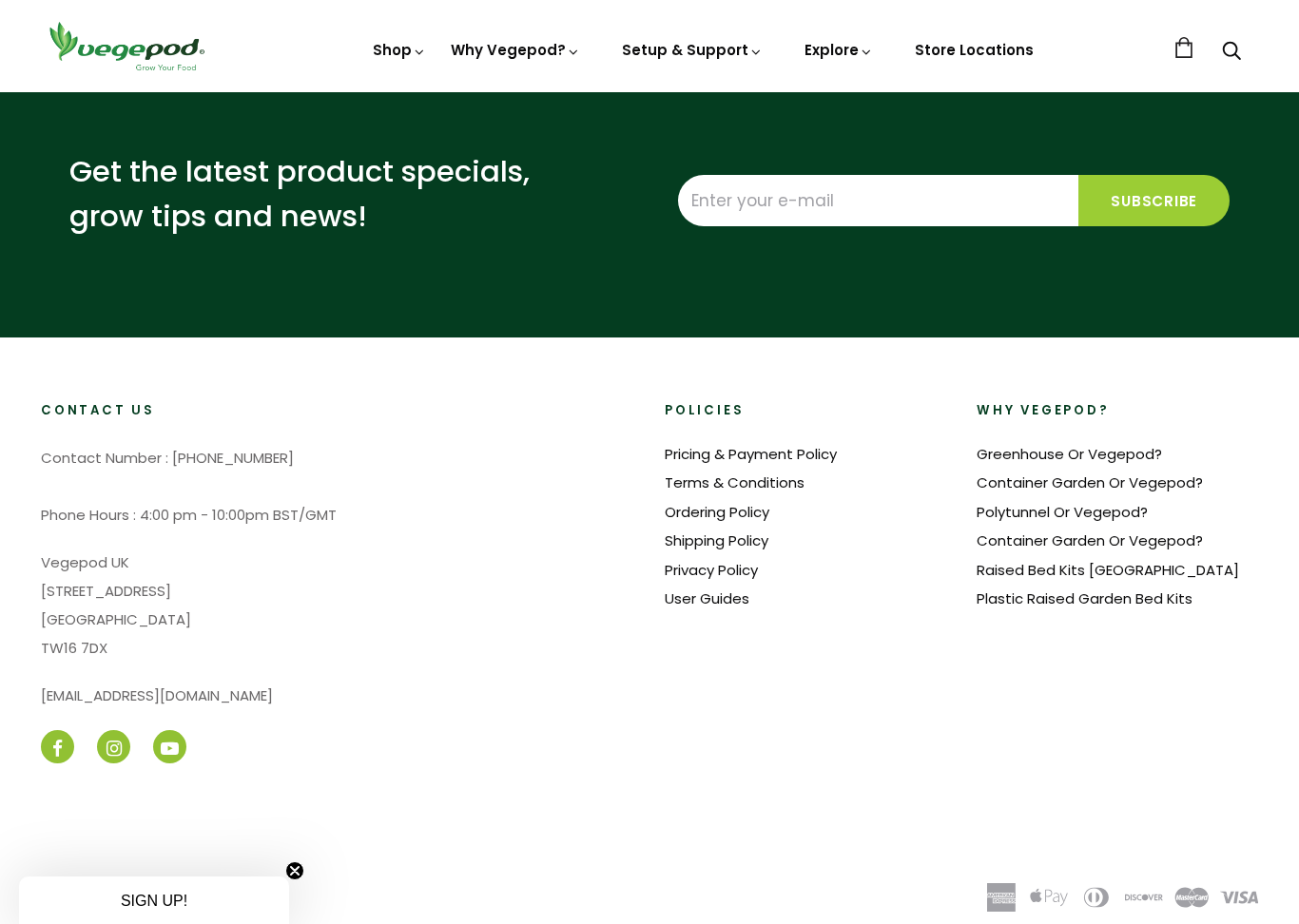click on "Greenhouse Or Vegepod?" at bounding box center [1069, 453] 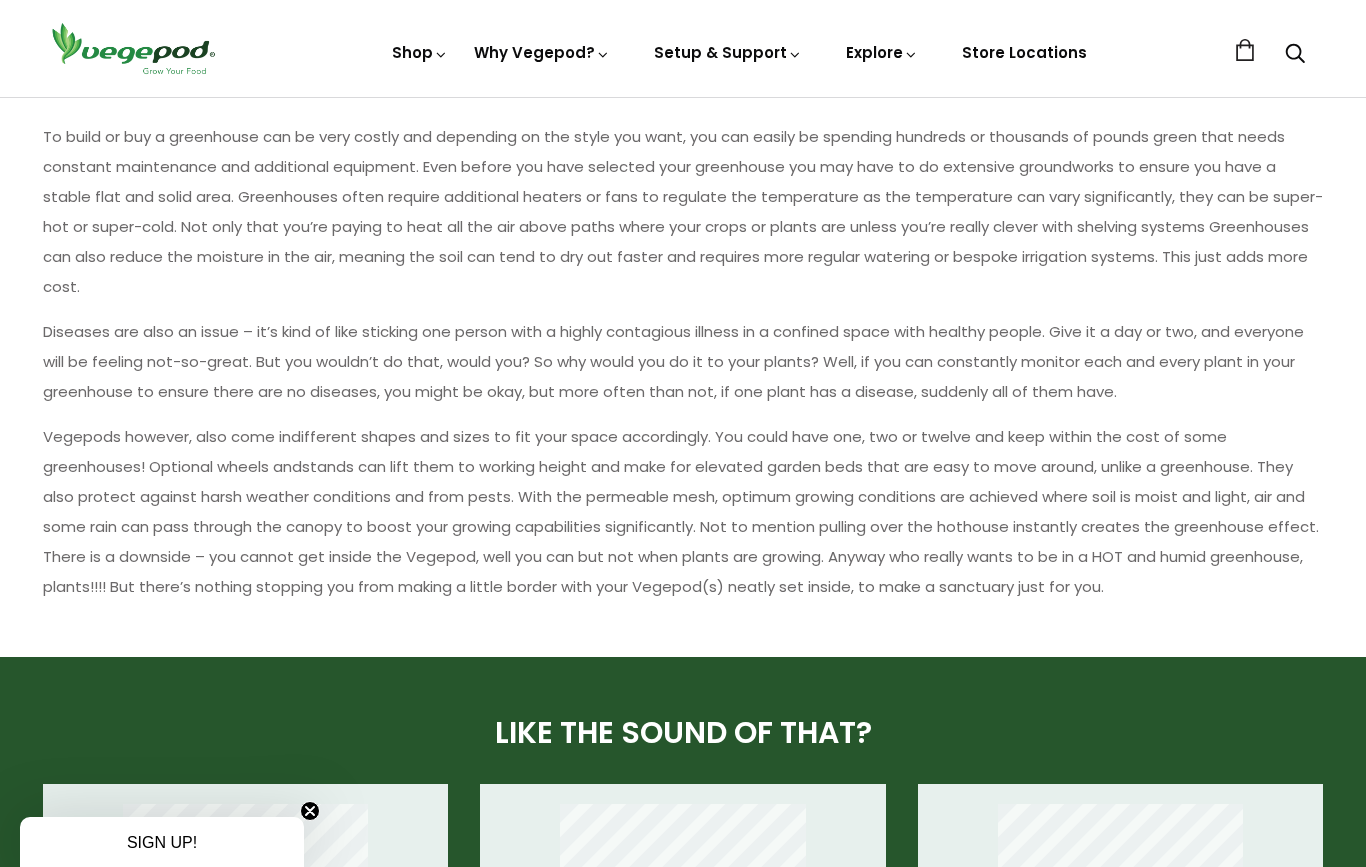 scroll, scrollTop: 961, scrollLeft: 0, axis: vertical 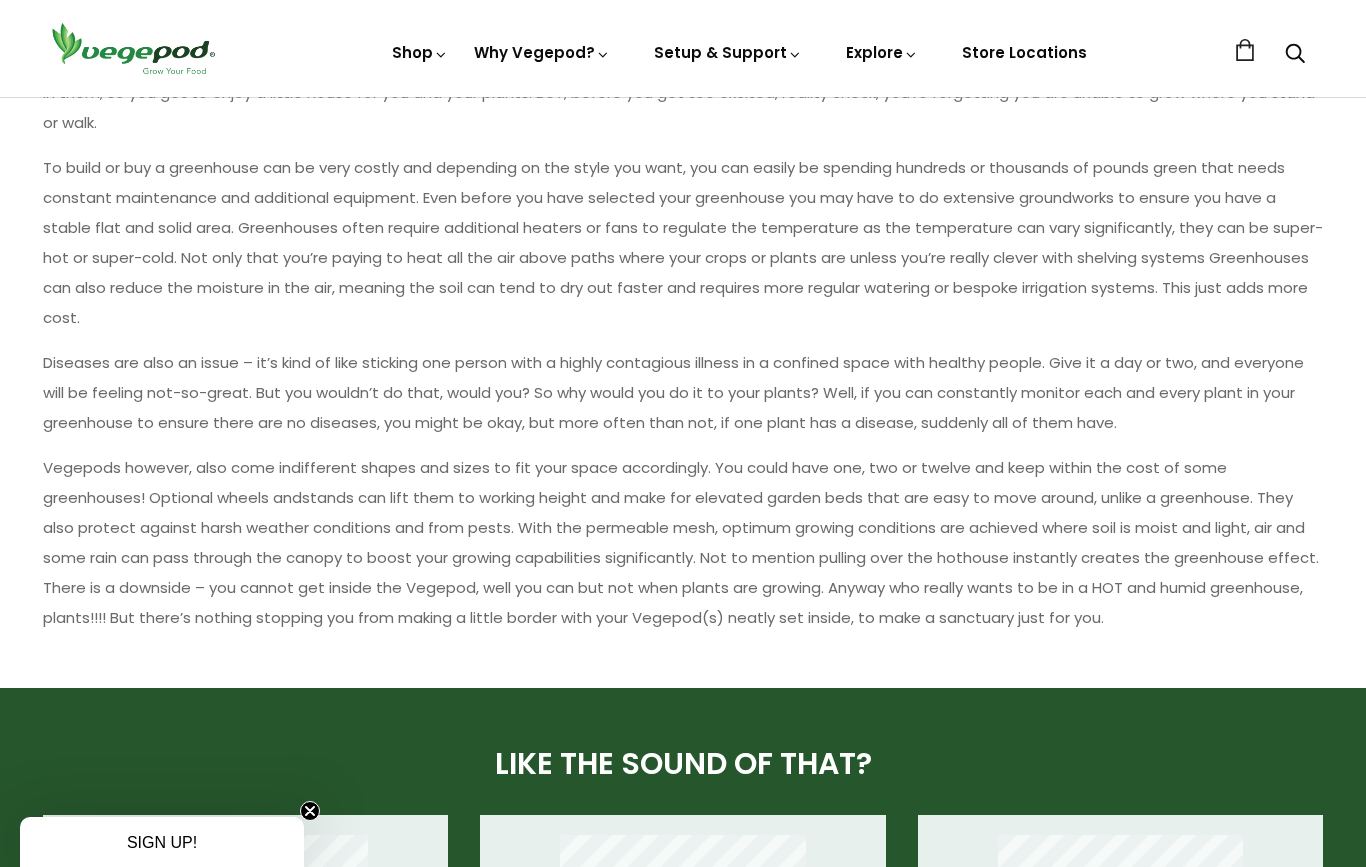 click on "FAQ" at bounding box center [783, 139] 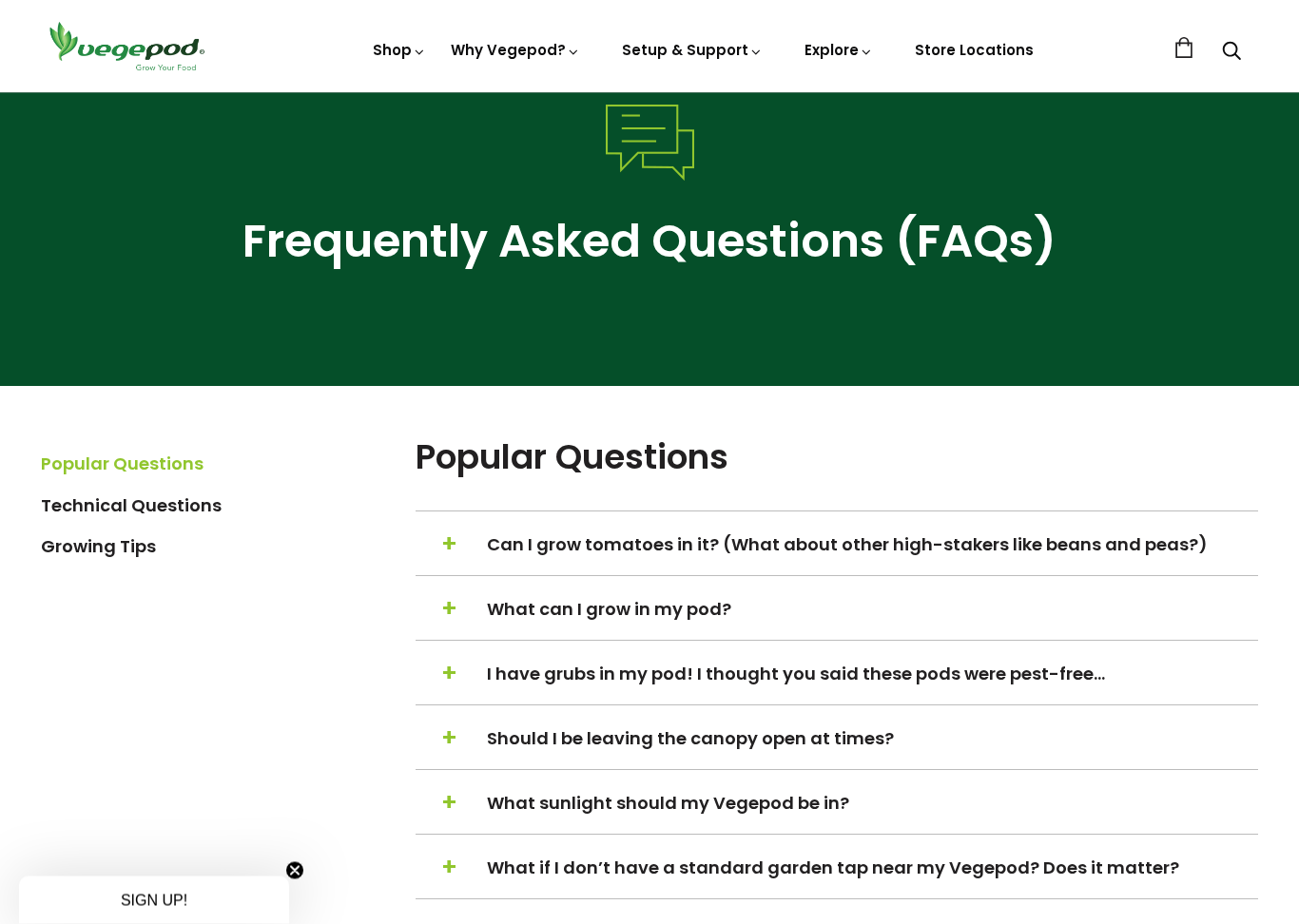 scroll, scrollTop: 108, scrollLeft: 0, axis: vertical 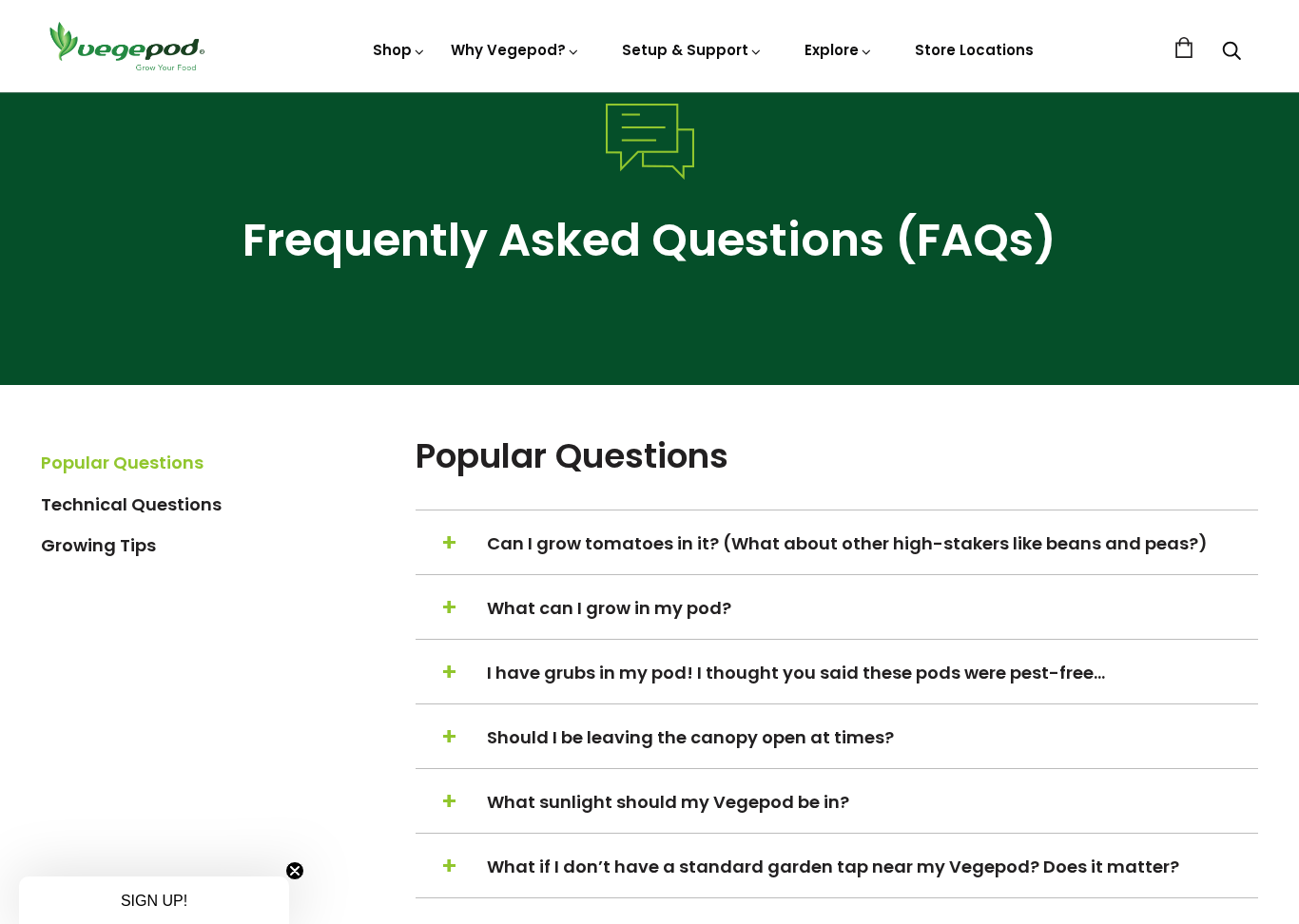 click on "Can I grow tomatoes in it? (What about other high-stakers like beans and peas?)" at bounding box center (871, 543) 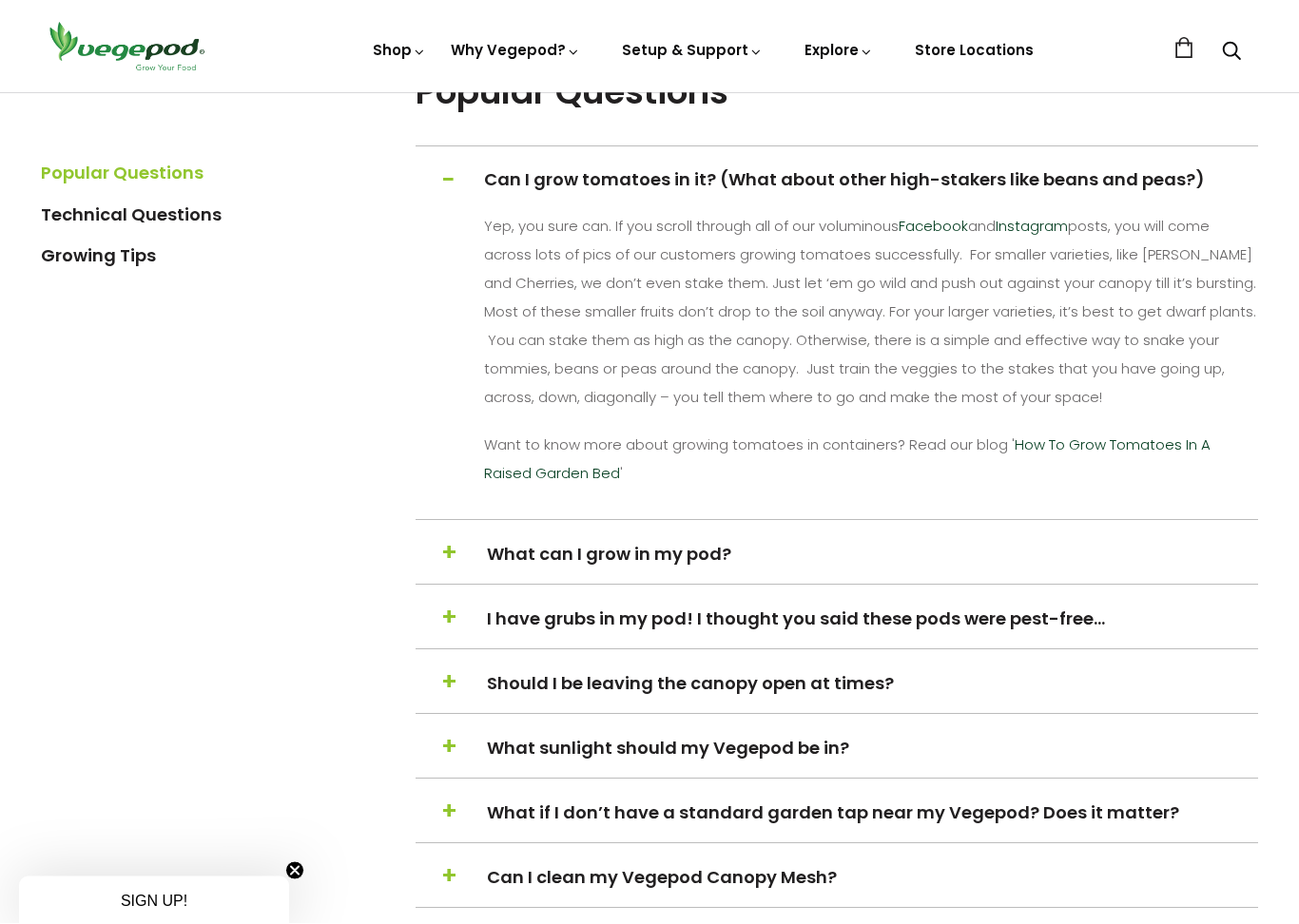 scroll, scrollTop: 472, scrollLeft: 0, axis: vertical 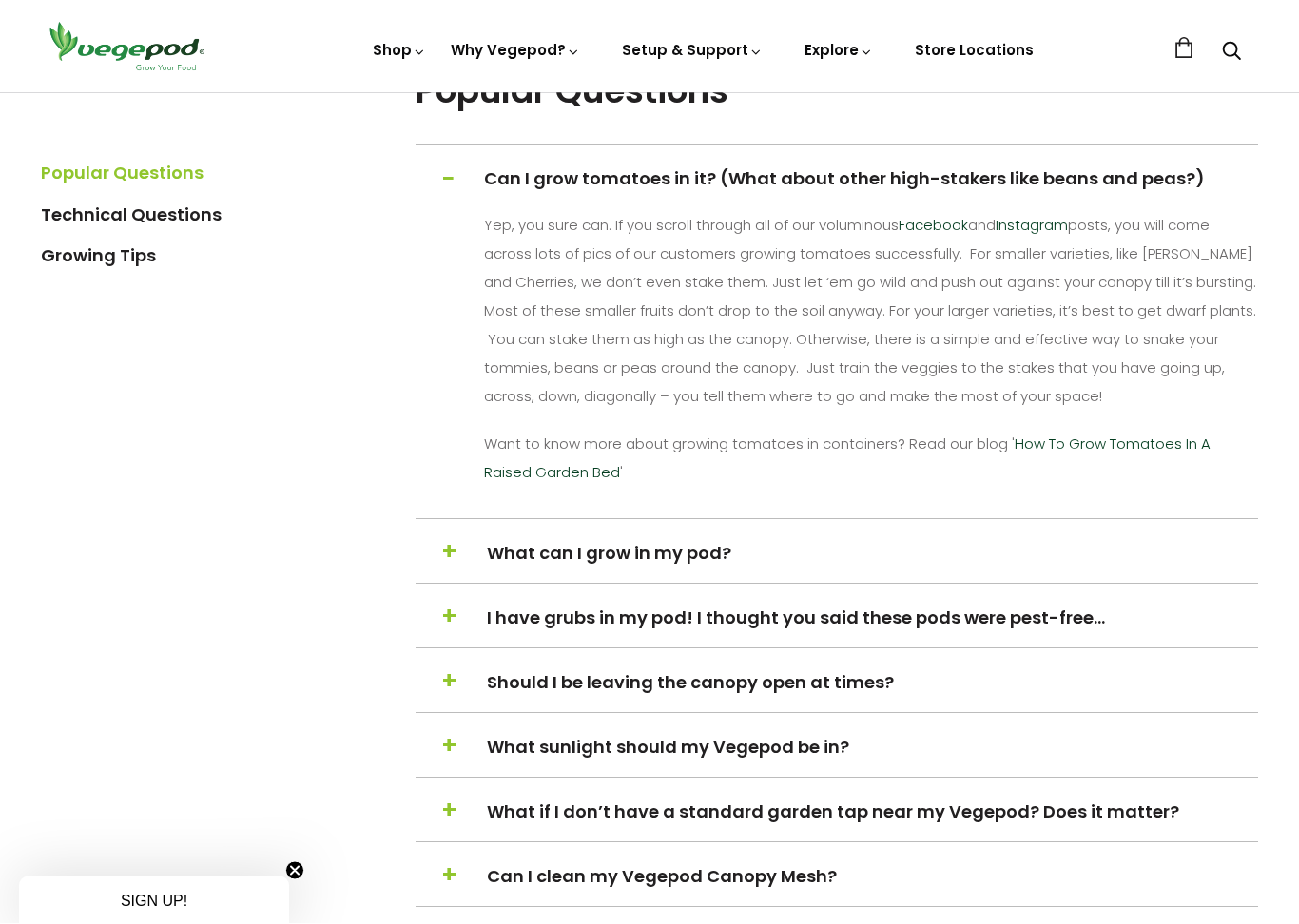 click on "Facebook" at bounding box center (933, 225) 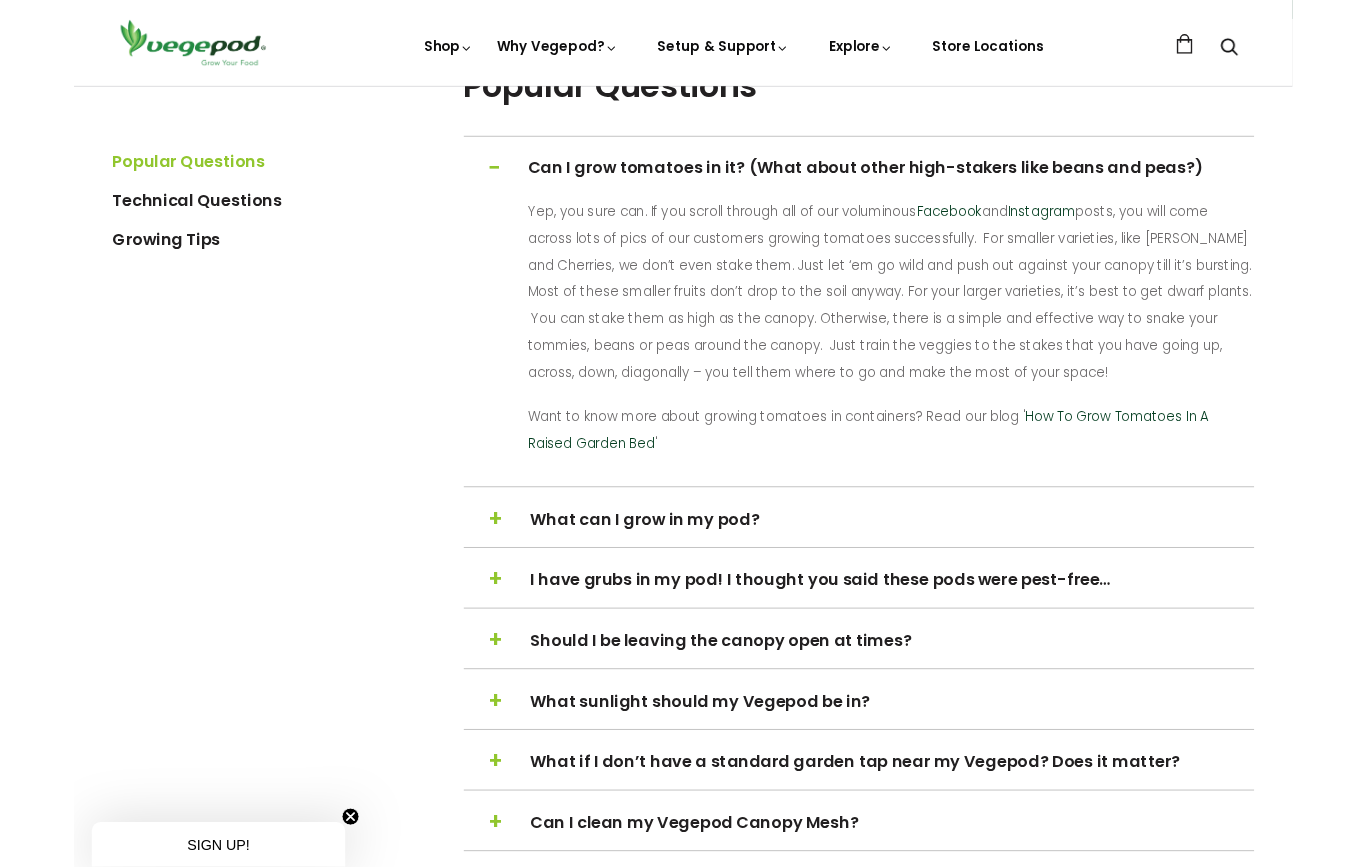 scroll, scrollTop: 498, scrollLeft: 0, axis: vertical 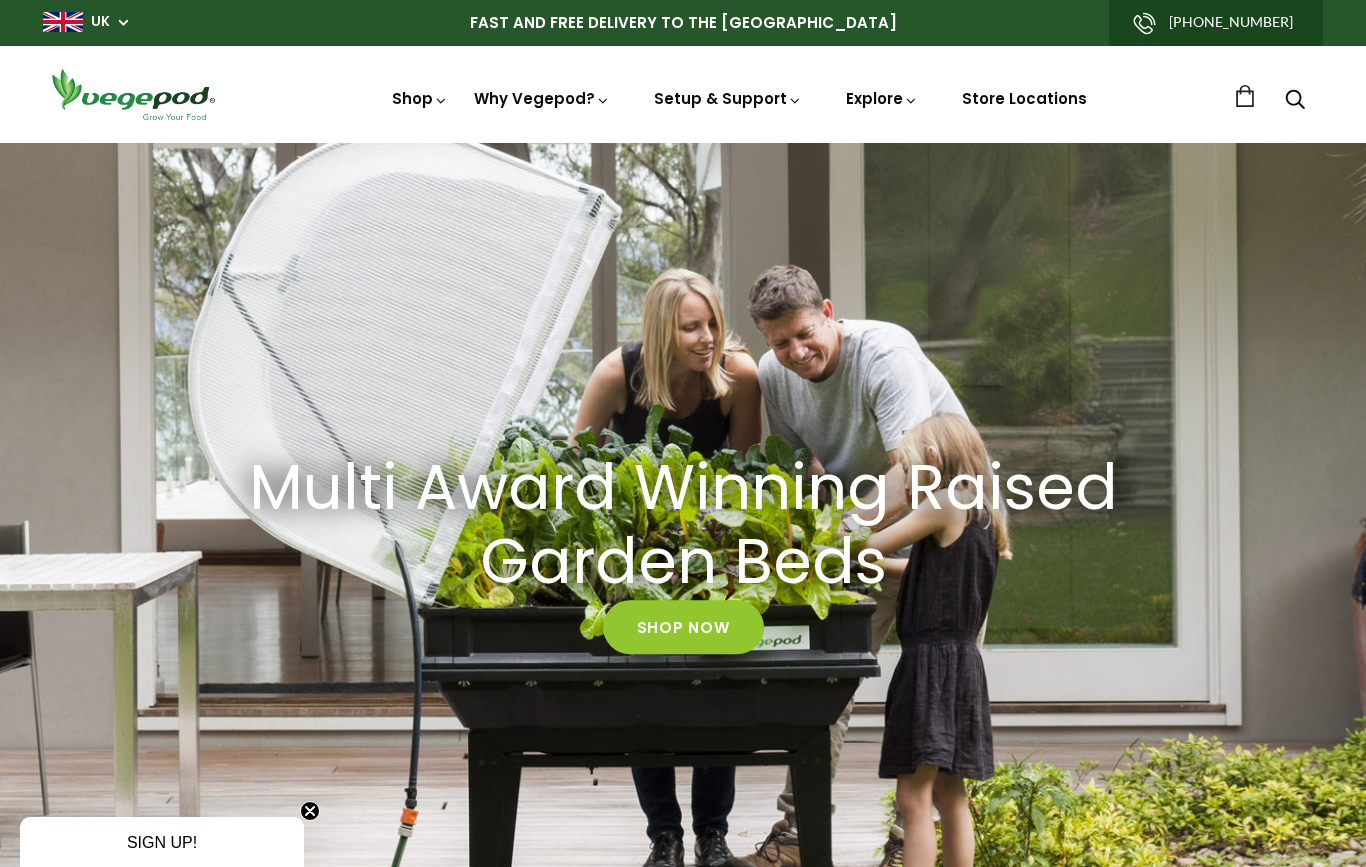 click on "Shop  Vegepod Bundles
Vegepods
Stands & Trolleys
Kitchen Garden
Accessories & Other Products
VegeBag
Why Vegepod?  Vegepod Features Kitchen Garden Features Why a Vegepod is a Contained Garden Why a Vegepod is the ultimate Raised Garden Bed Why a Vegepod is your Greenhouse Why a Vegepod is your PolyTunnel
Setup & Support  FAQ Vegepod Assembly Kitchen Garden Assembly How to Fill Your Vegepod How and What to Plant
Explore  News Community Gardening Programs
Store Locations" at bounding box center (748, 94) 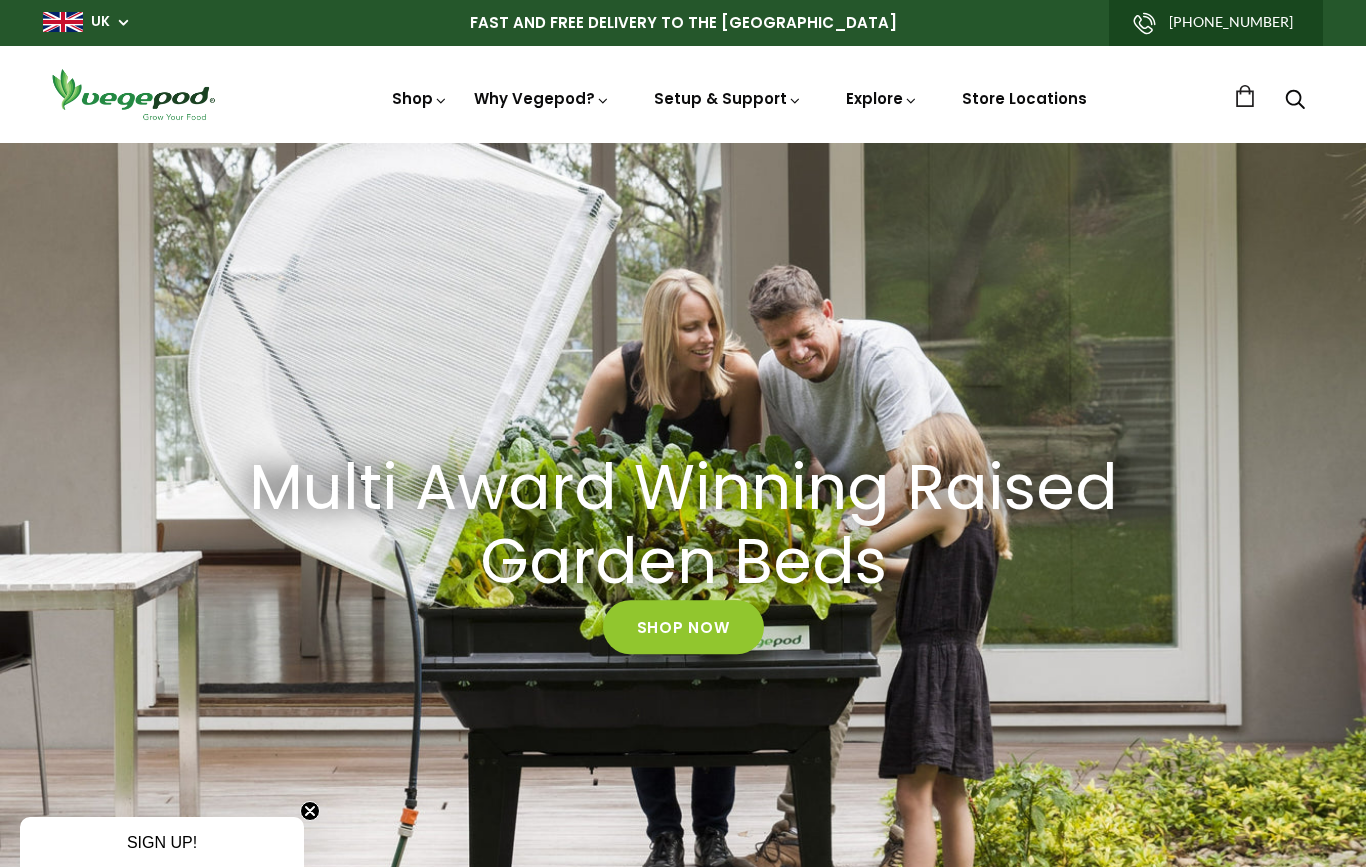 click at bounding box center (683, 143) 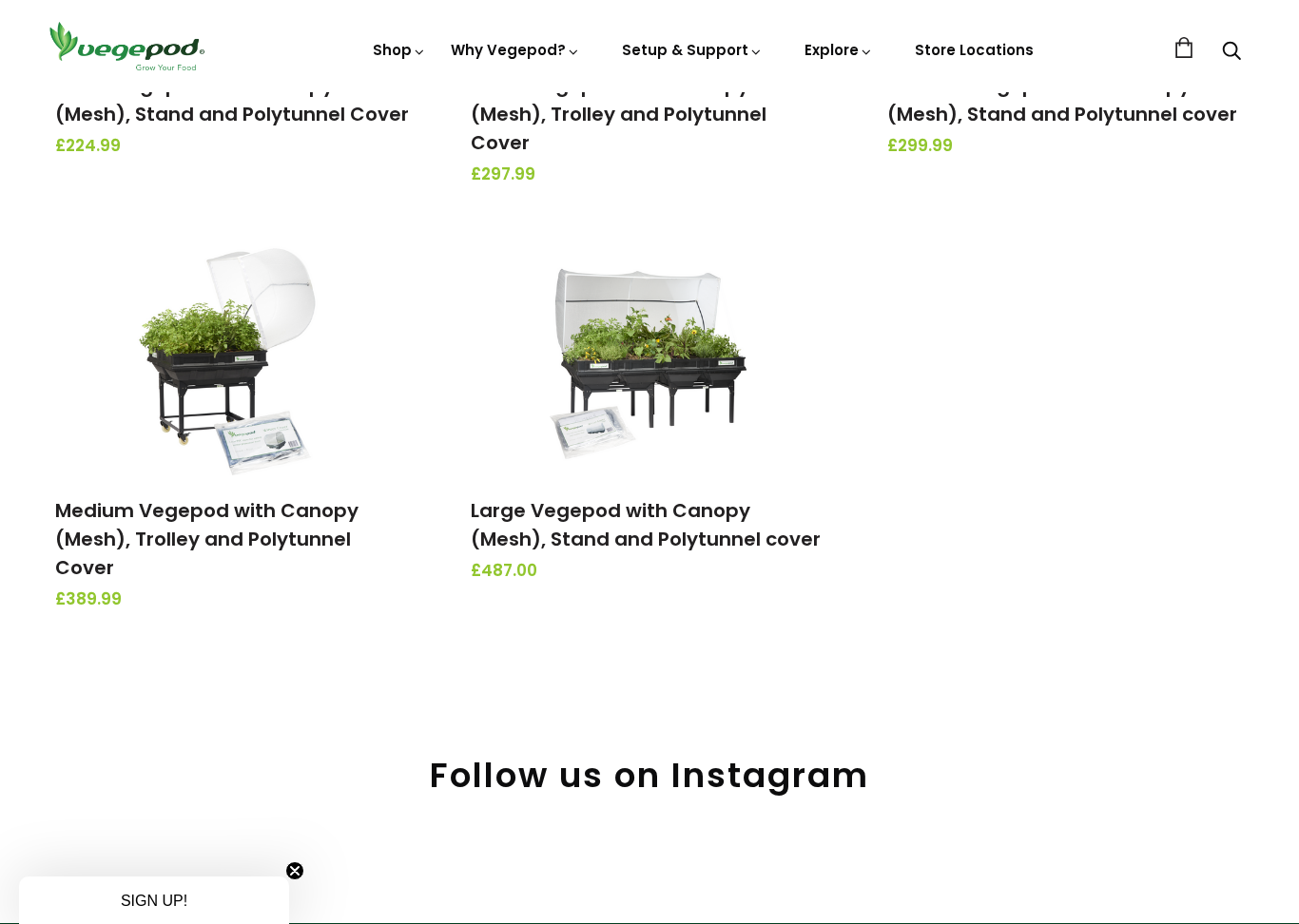 click on "Large Vegepod with Canopy (Mesh), Stand and Polytunnel cover" at bounding box center [646, 525] 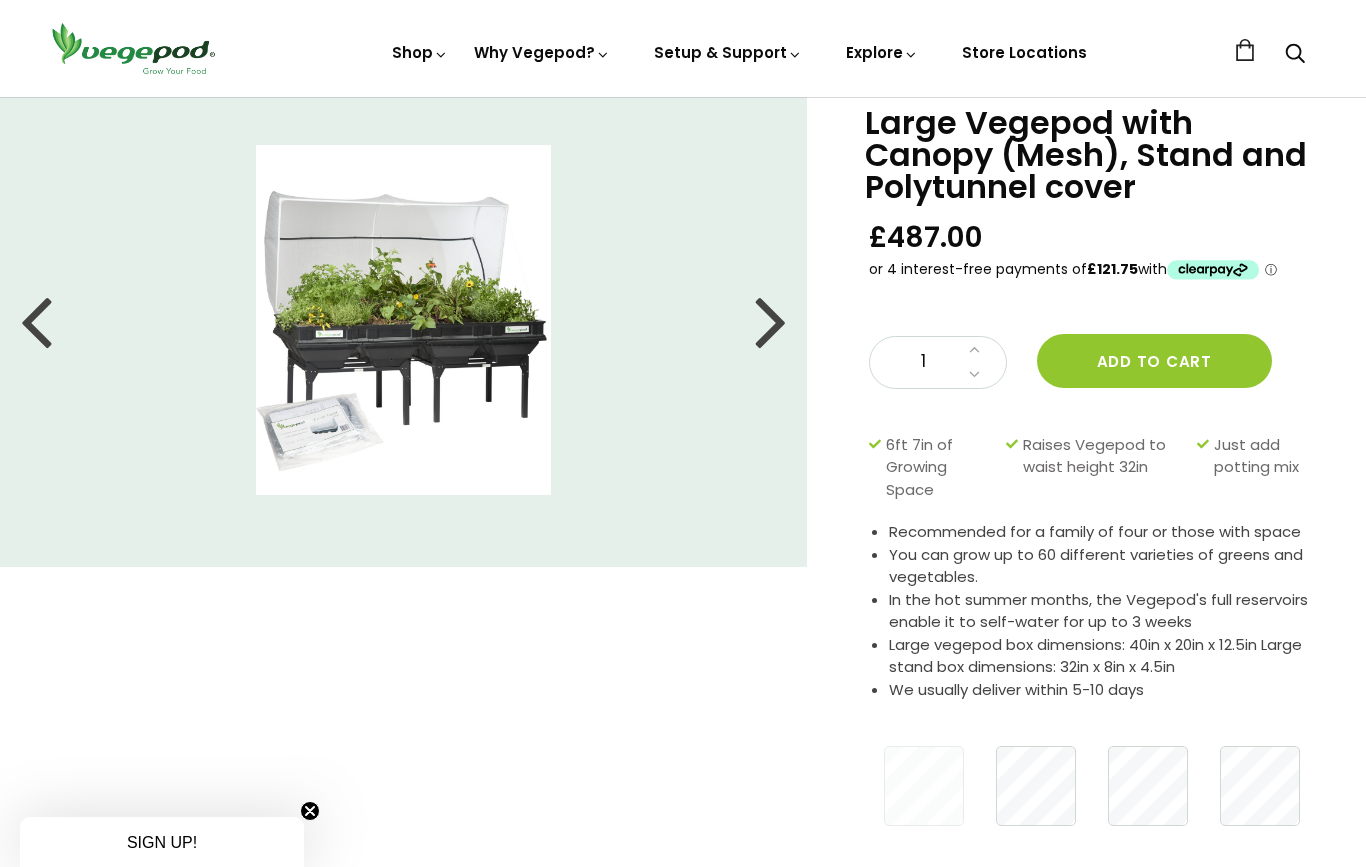 scroll, scrollTop: 0, scrollLeft: 0, axis: both 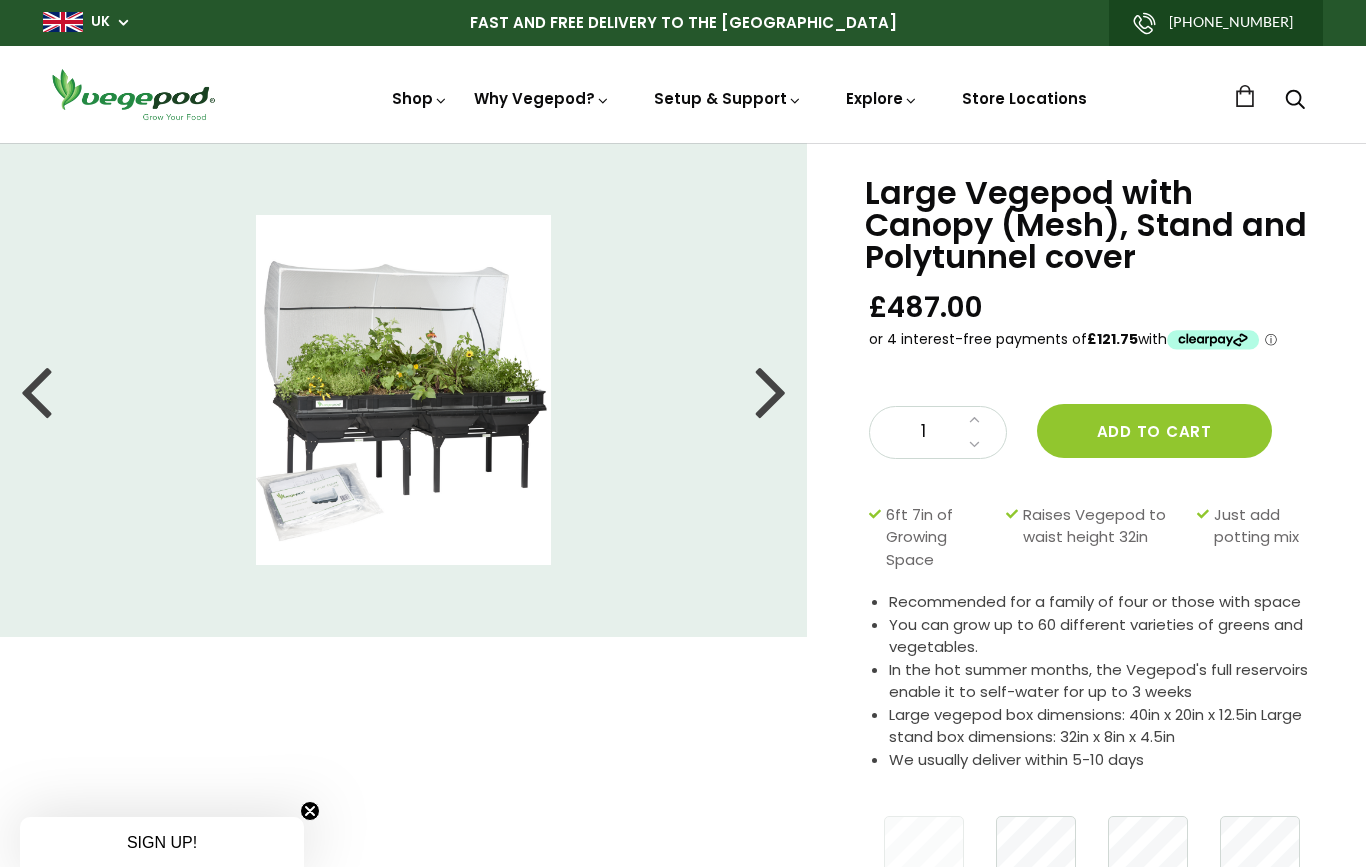 click on "Add to cart" at bounding box center [1154, 431] 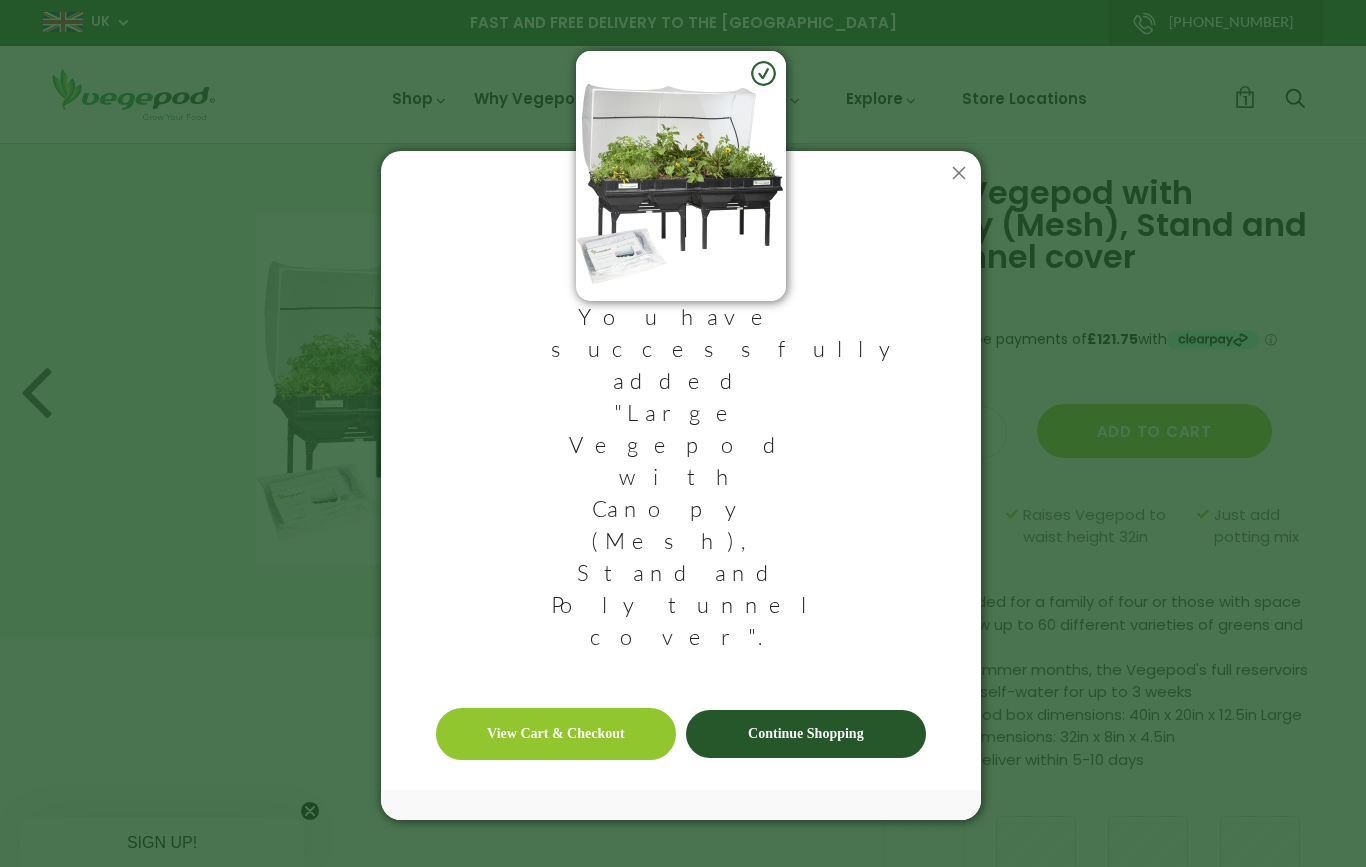 click on "Continue Shopping" at bounding box center (806, 734) 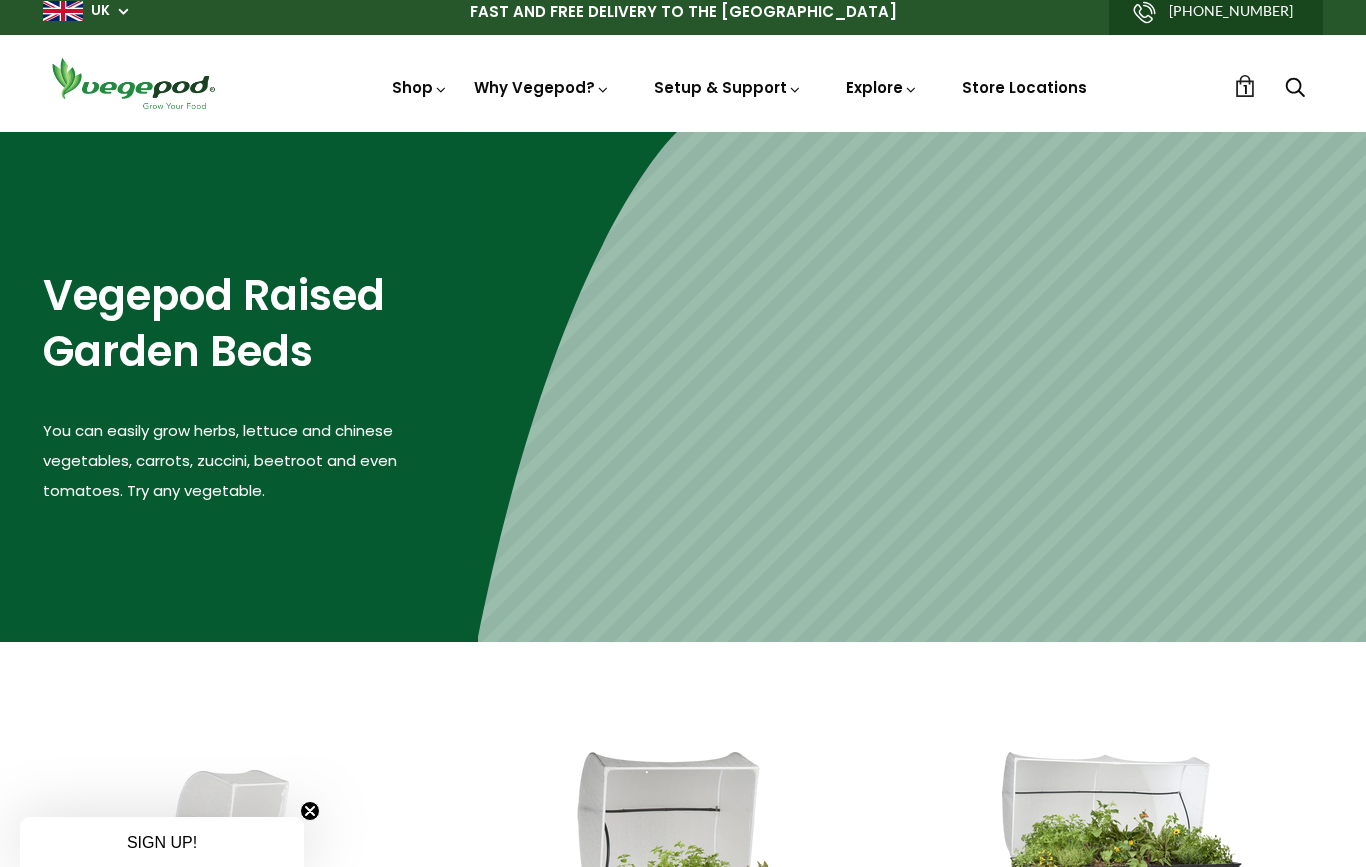 scroll, scrollTop: 0, scrollLeft: 0, axis: both 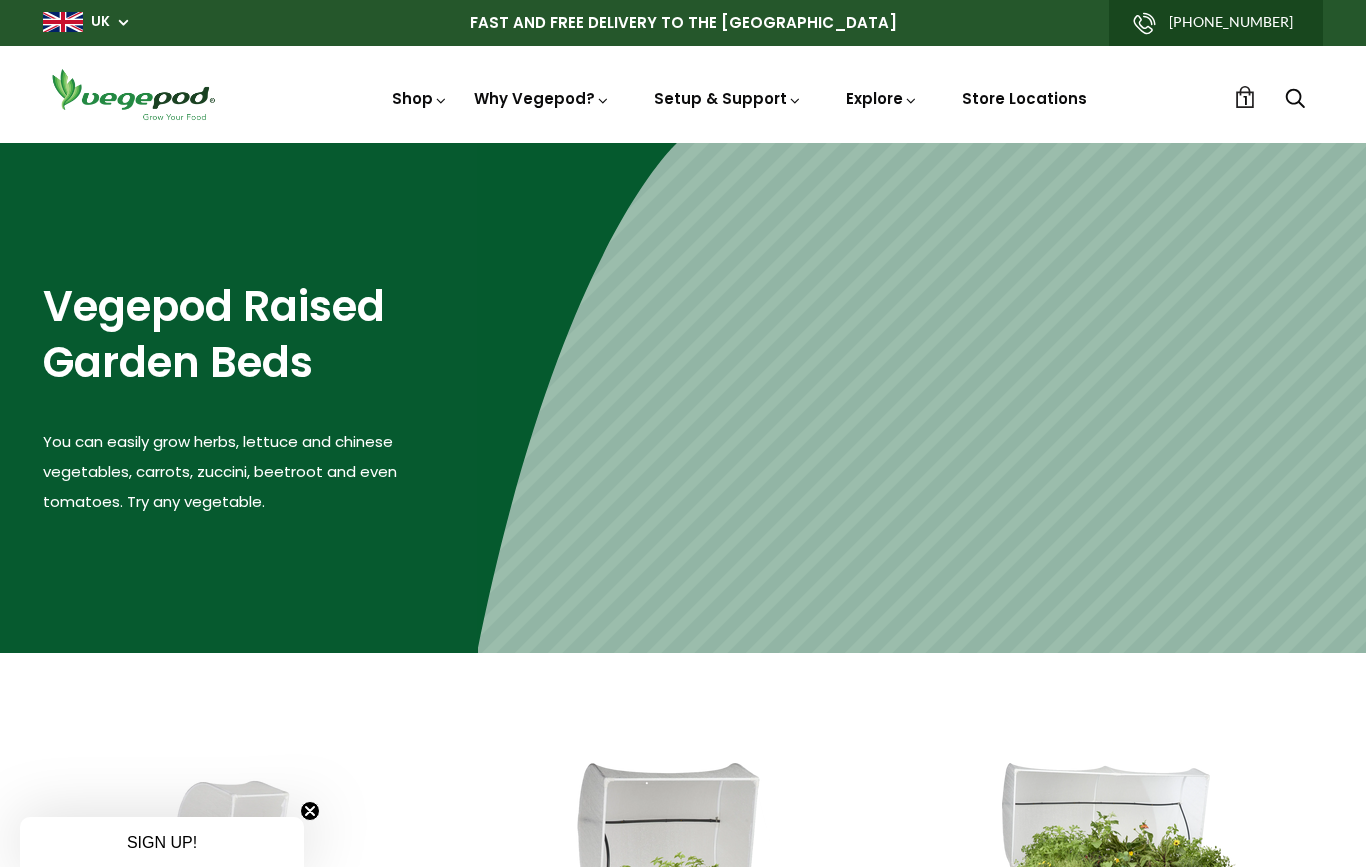 click on "1" at bounding box center [1245, 97] 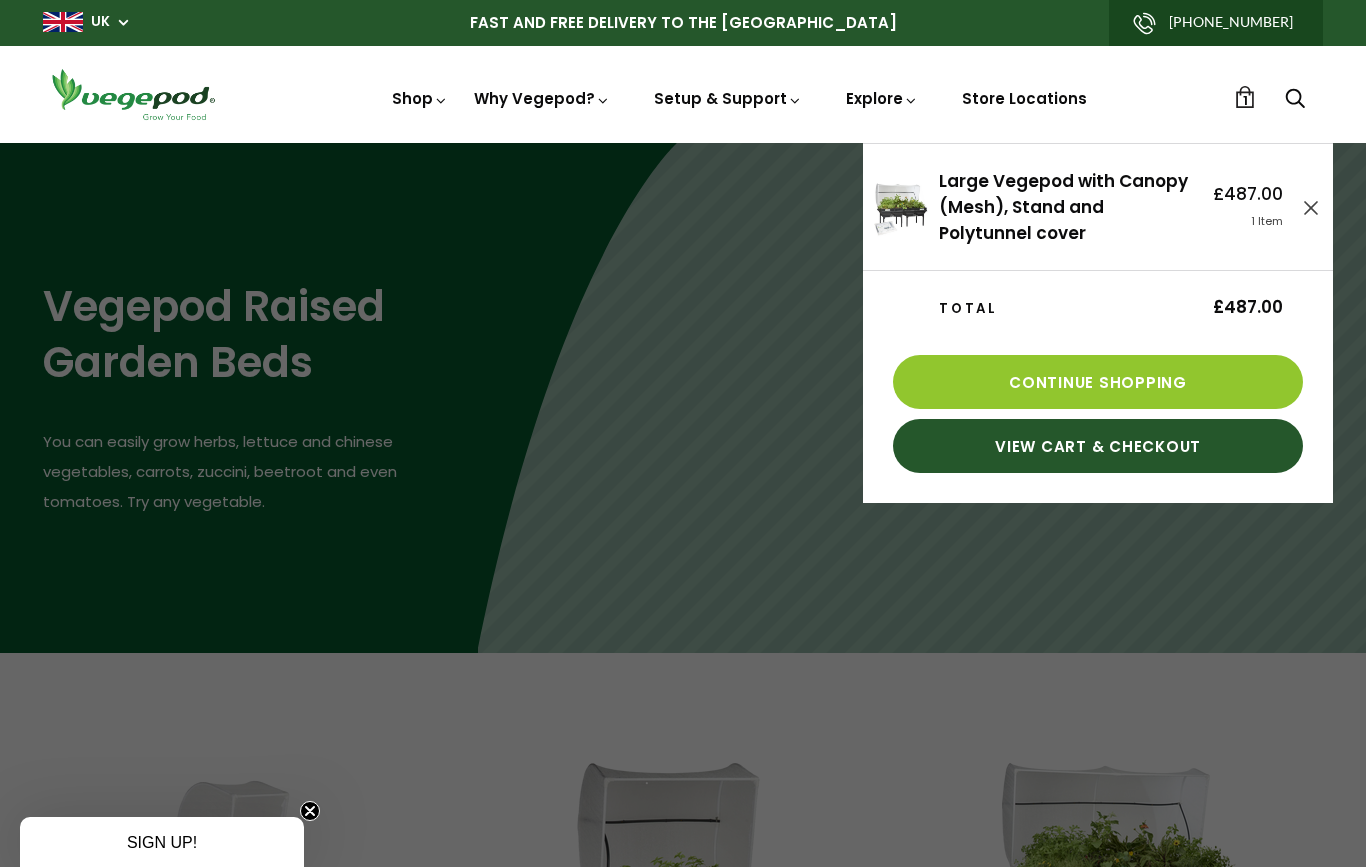 click on "Large Vegepod with Canopy (Mesh), Stand and Polytunnel cover" at bounding box center (1063, 207) 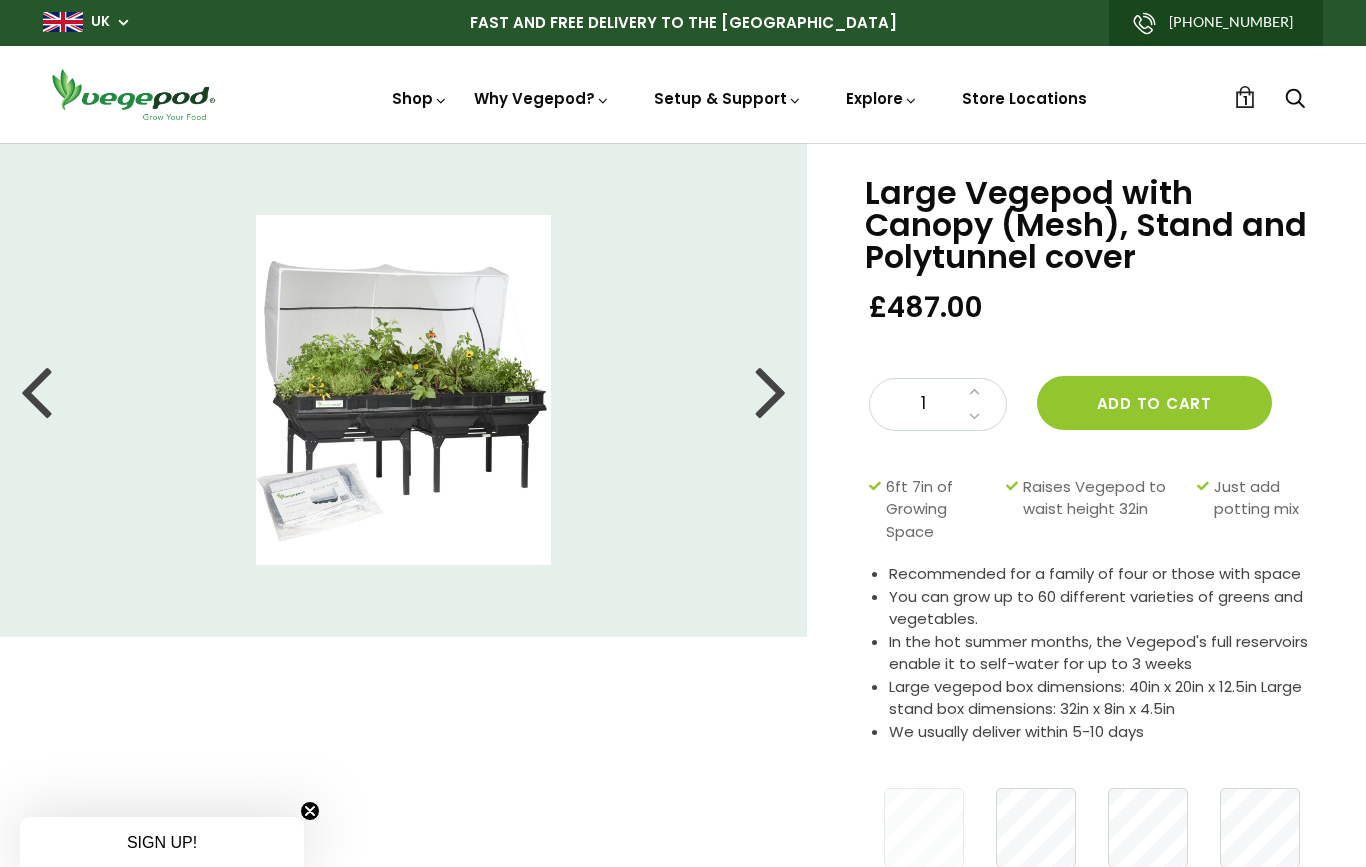 scroll, scrollTop: 0, scrollLeft: 0, axis: both 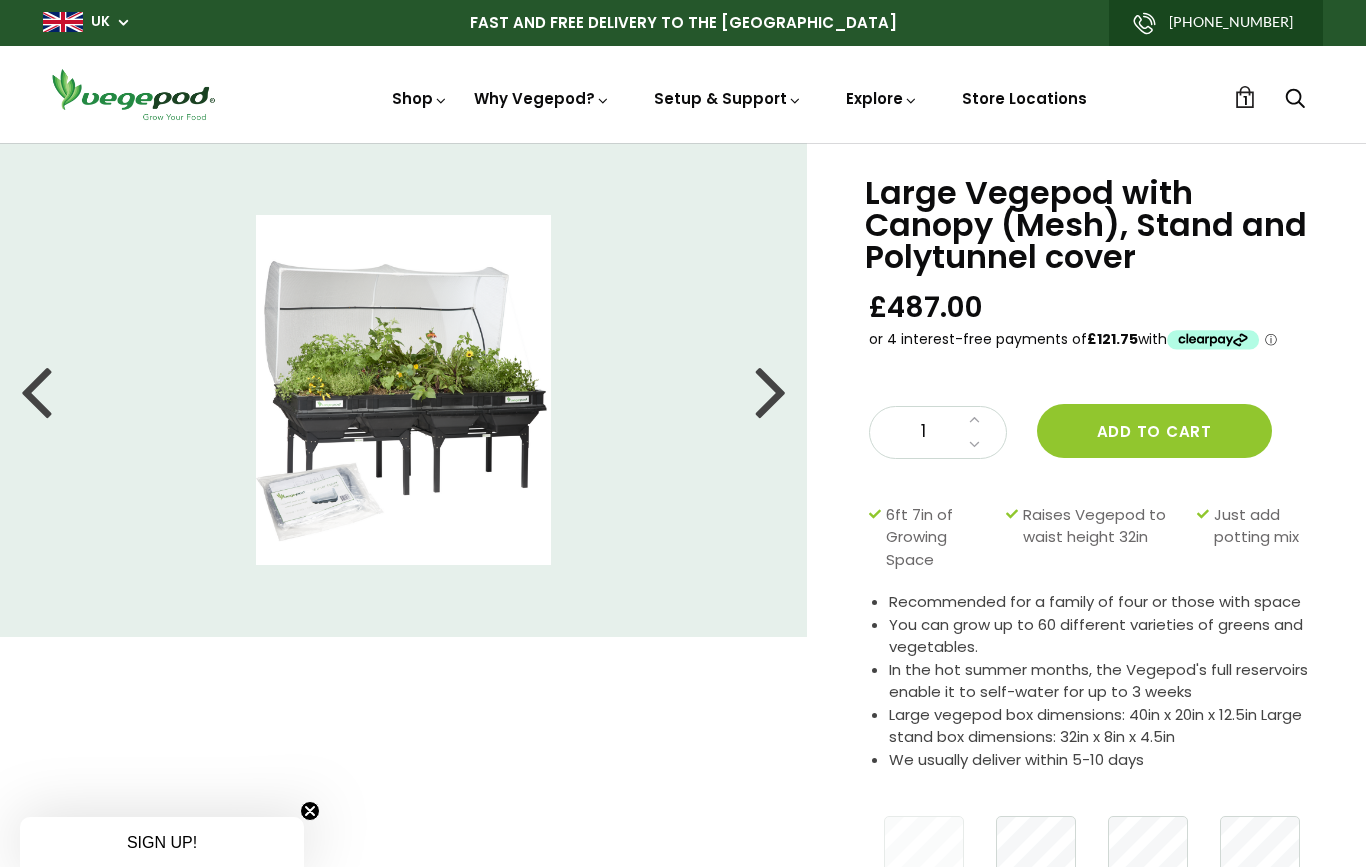 click at bounding box center (974, 420) 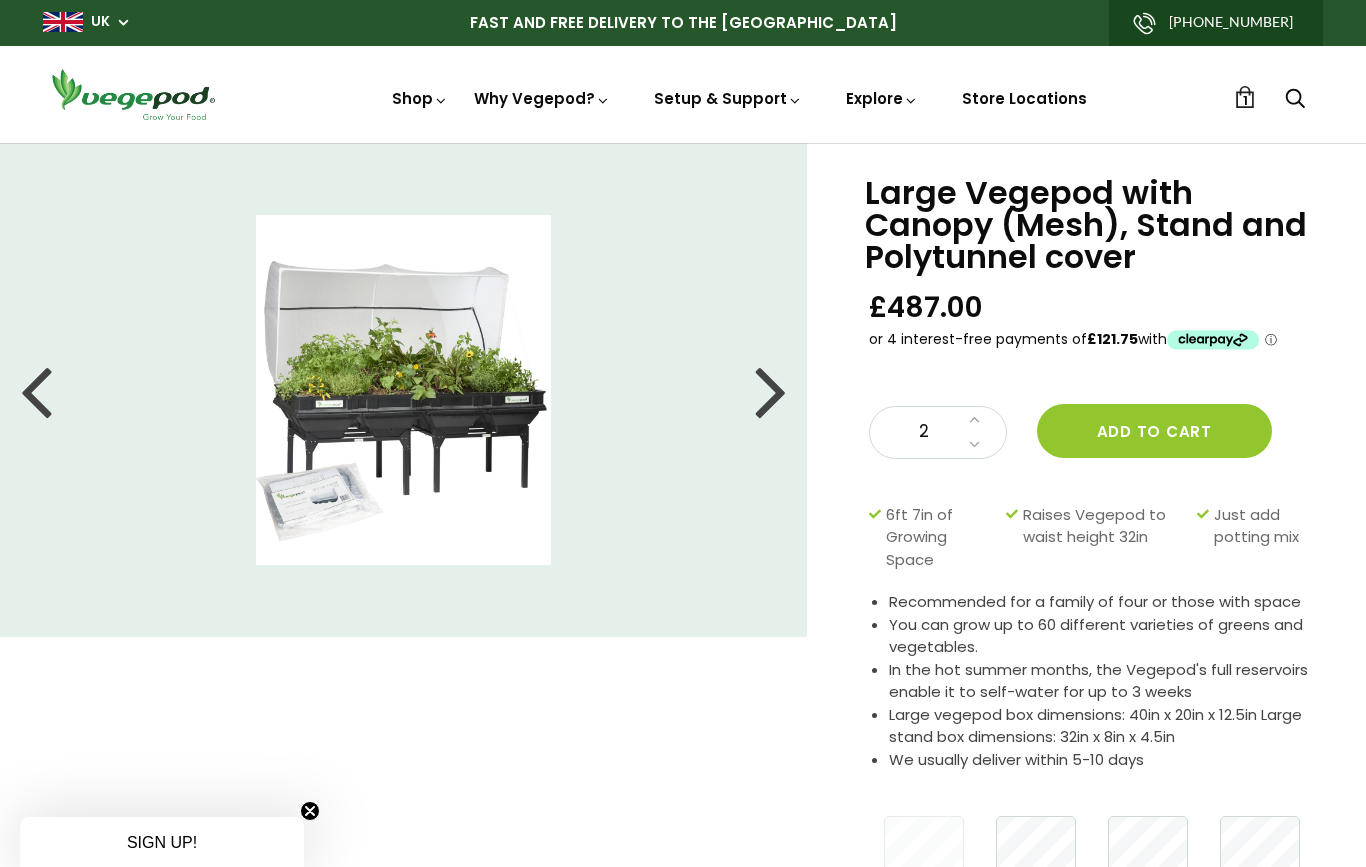 click at bounding box center [974, 420] 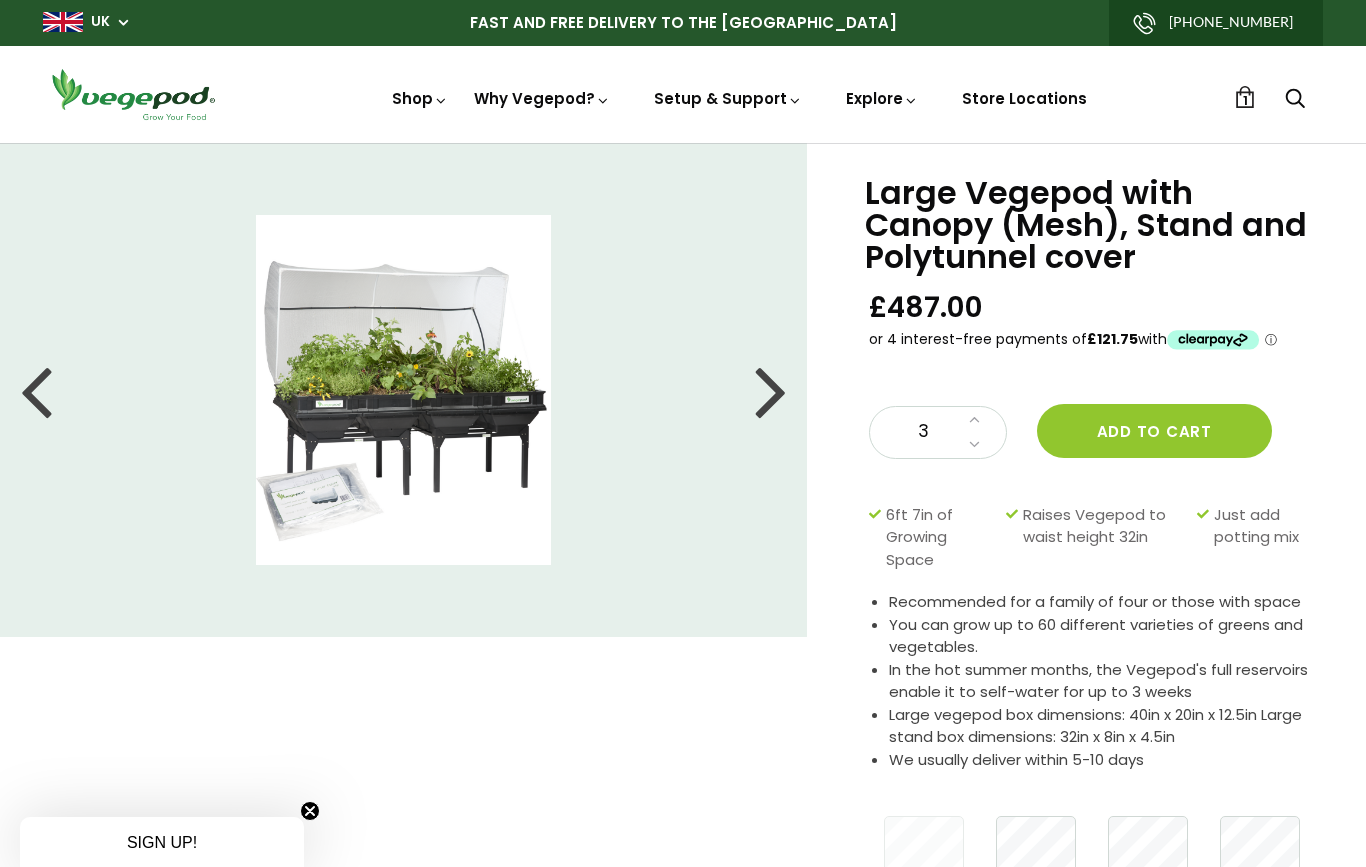 click at bounding box center (974, 420) 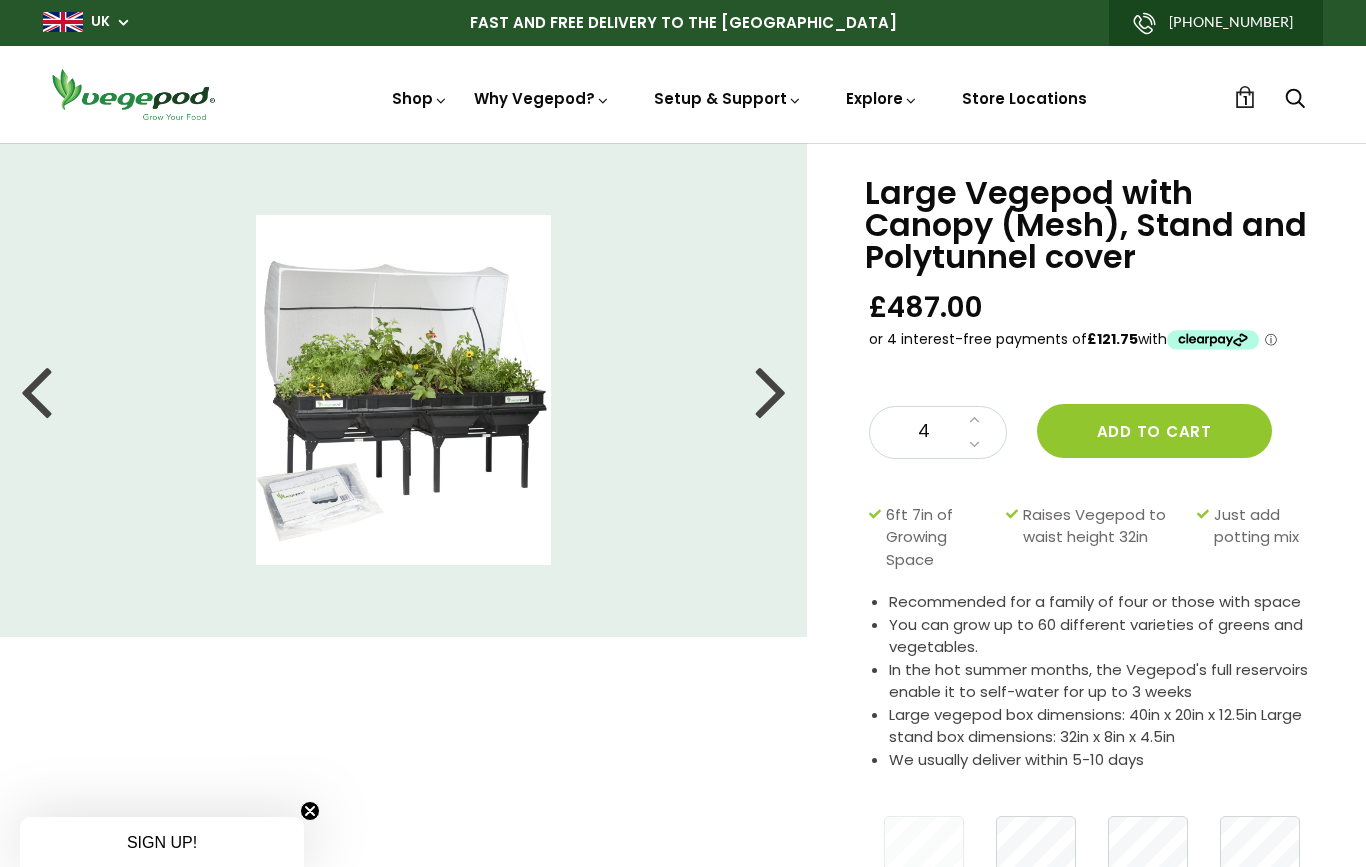 click on "Add to cart" at bounding box center [1154, 431] 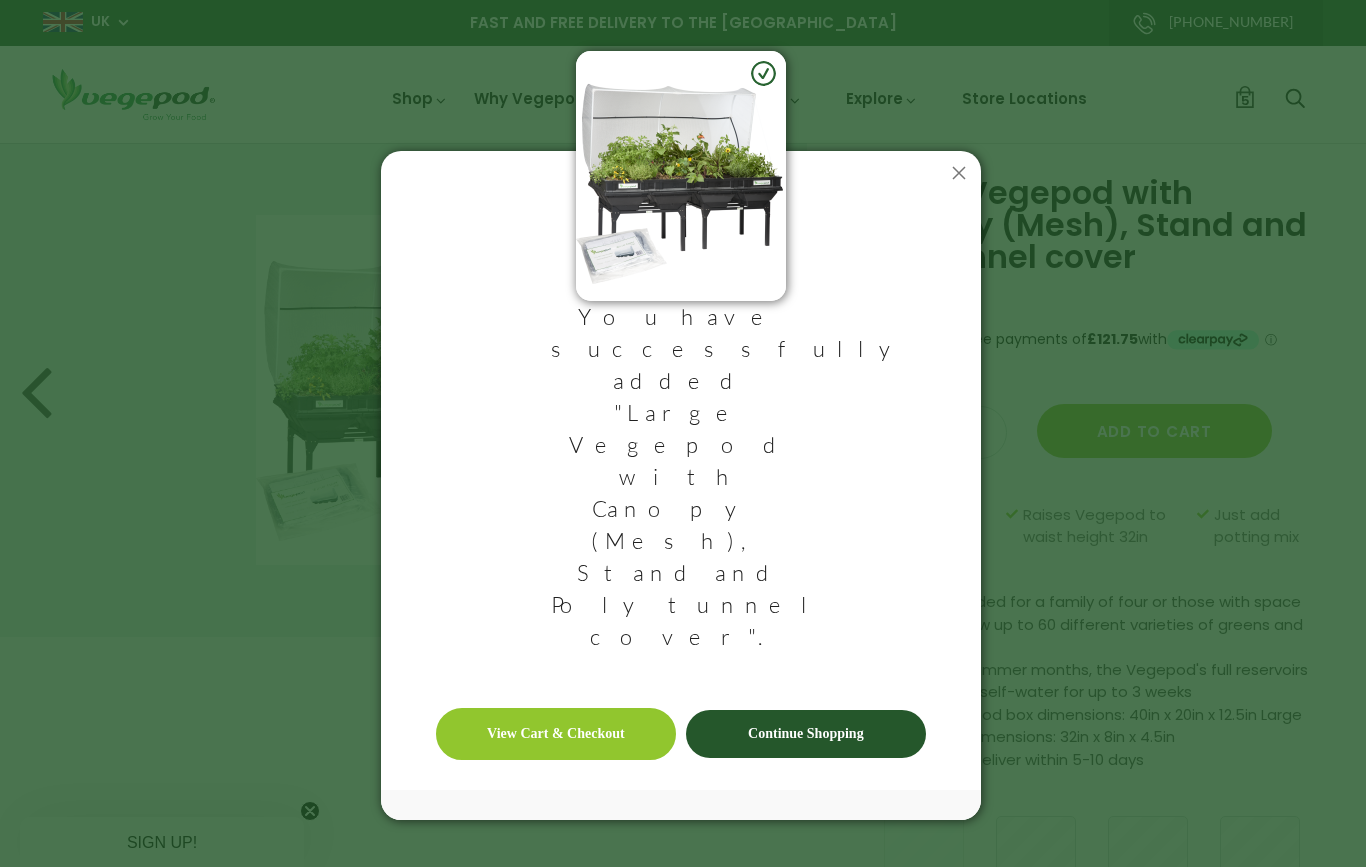 click 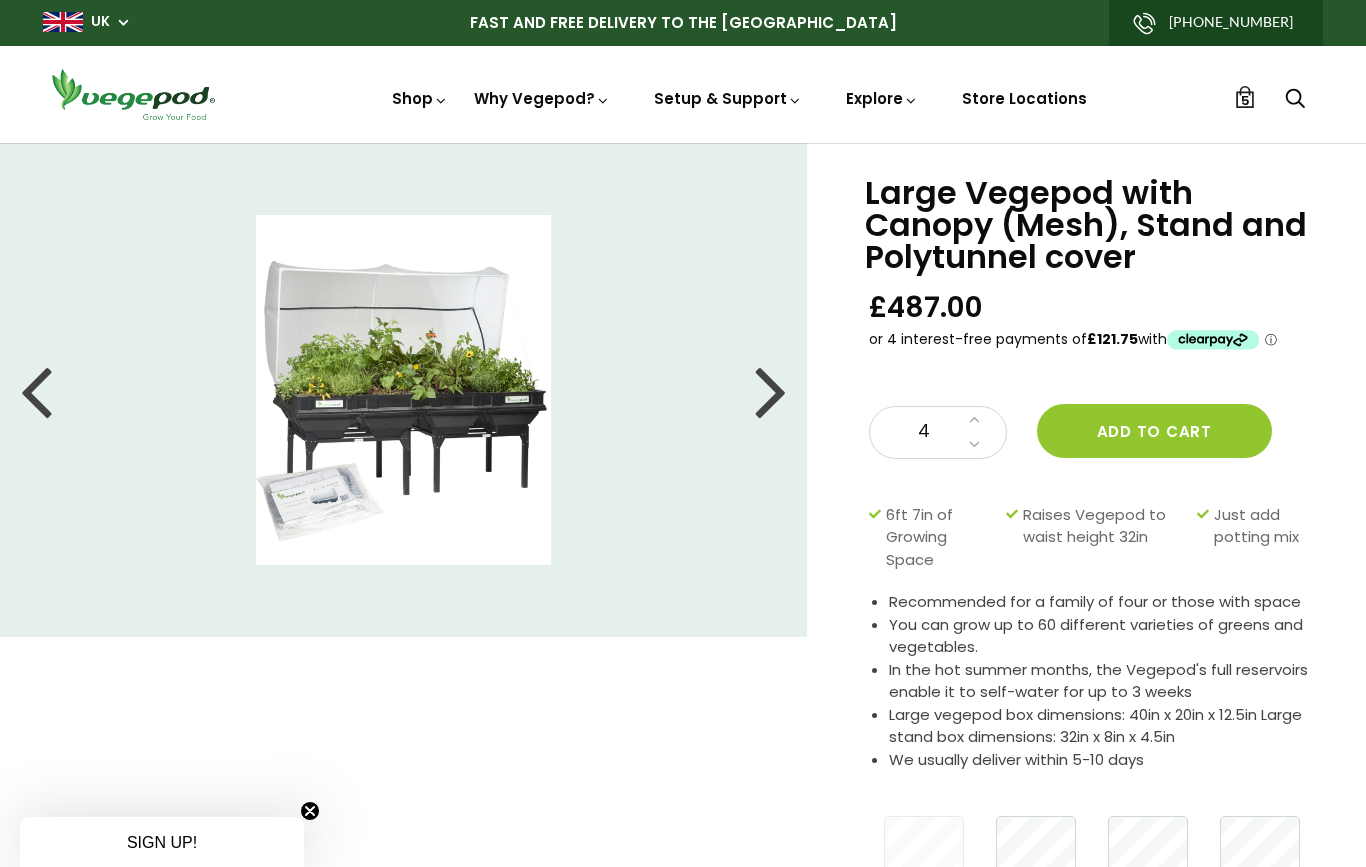 click at bounding box center [683, 143] 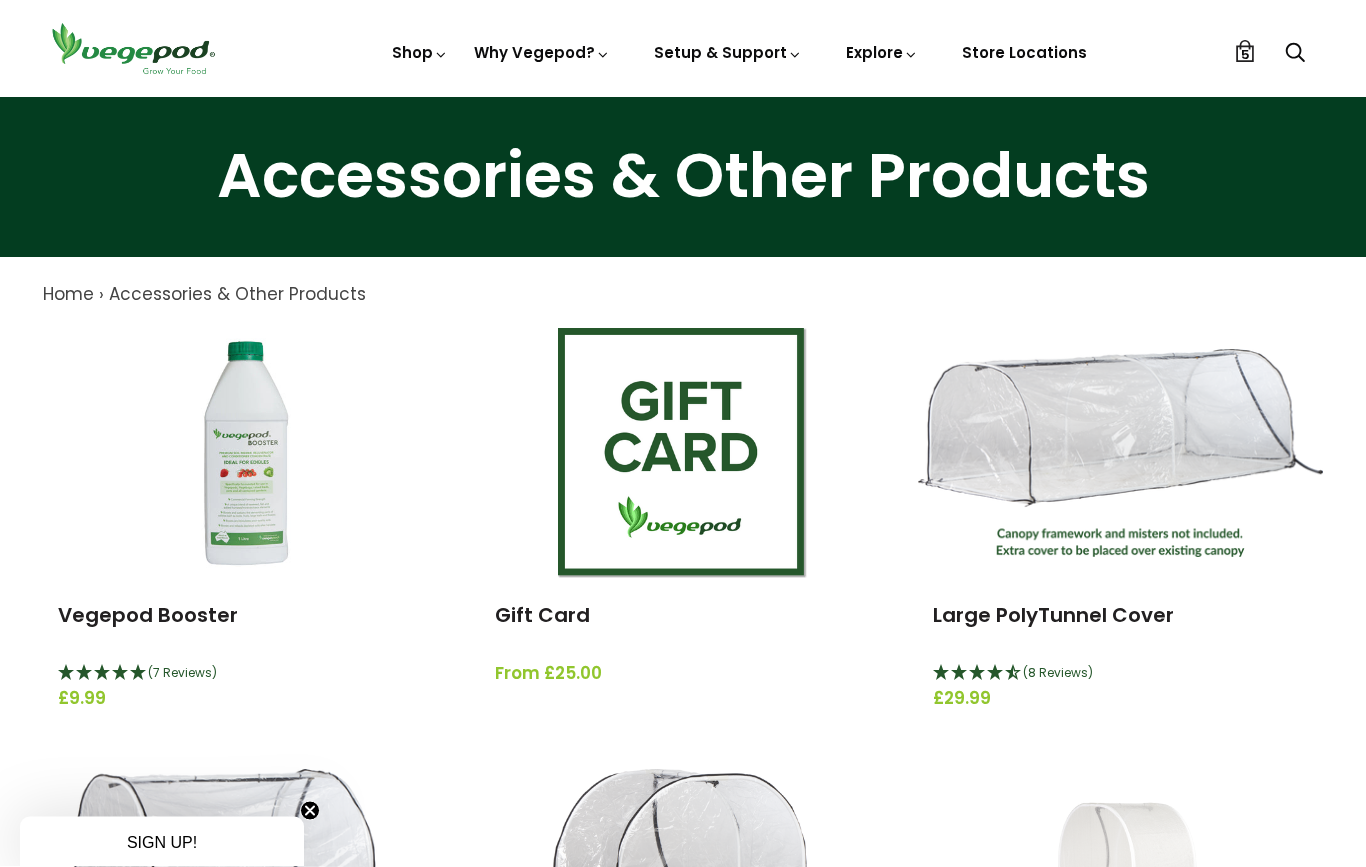 scroll, scrollTop: 0, scrollLeft: 0, axis: both 